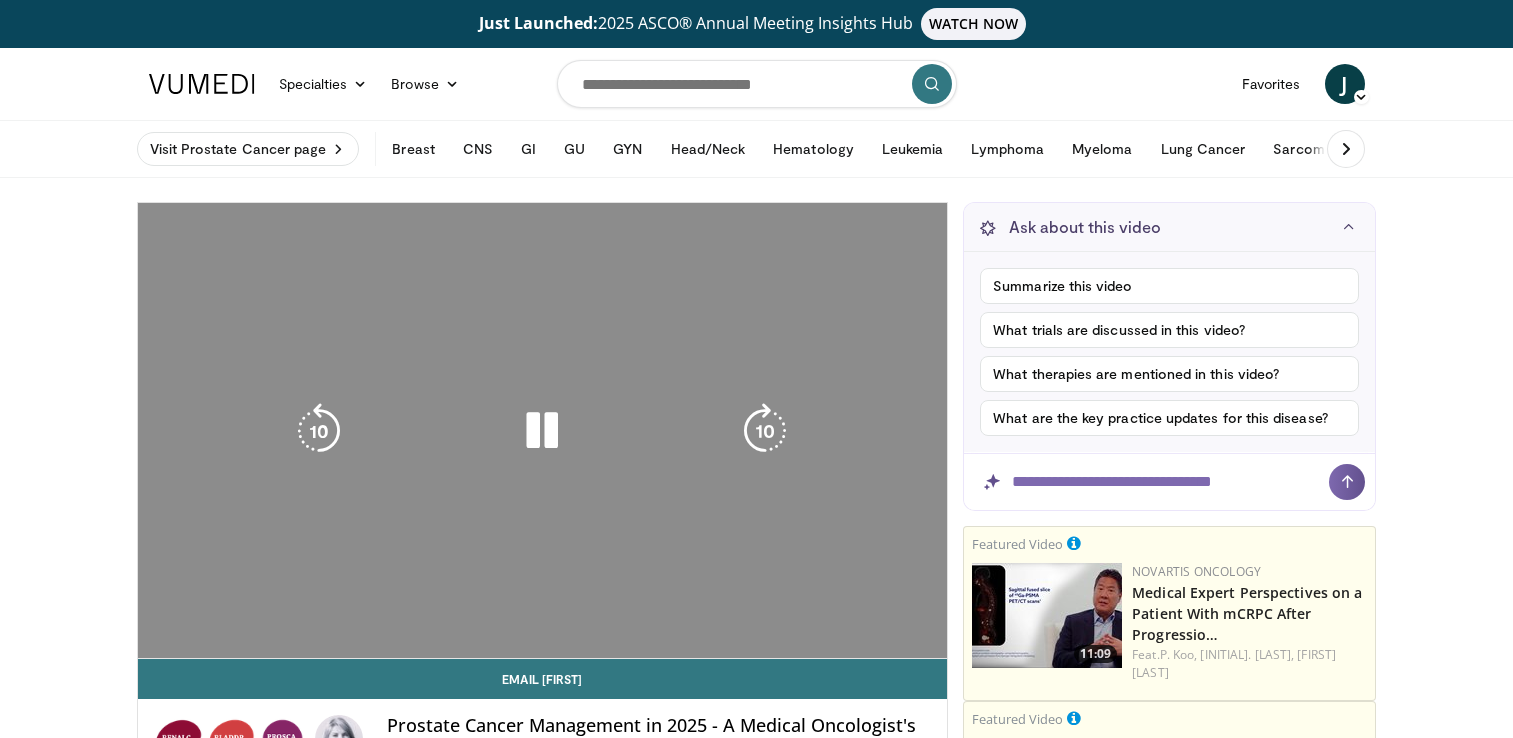 scroll, scrollTop: 0, scrollLeft: 0, axis: both 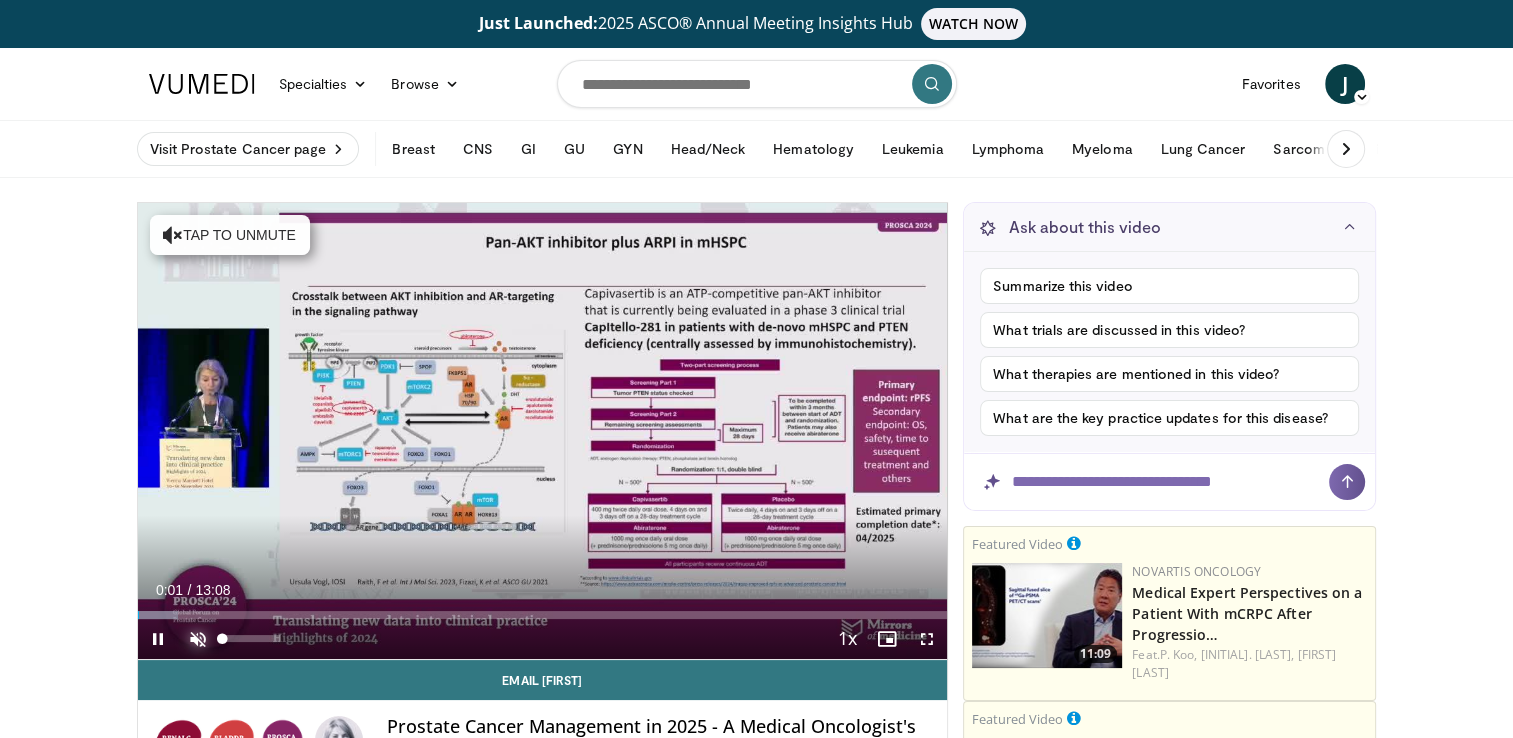 click at bounding box center (198, 639) 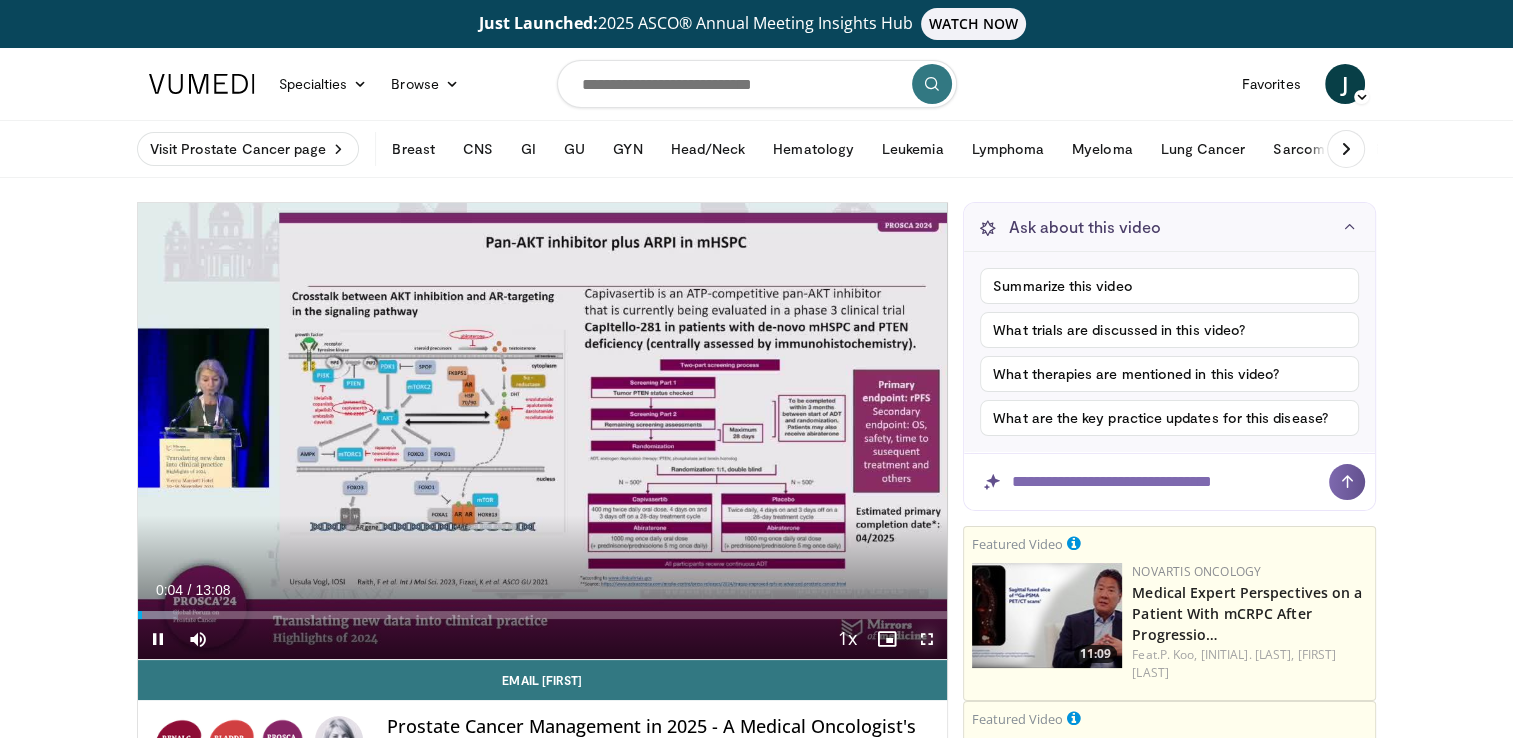 click at bounding box center (927, 639) 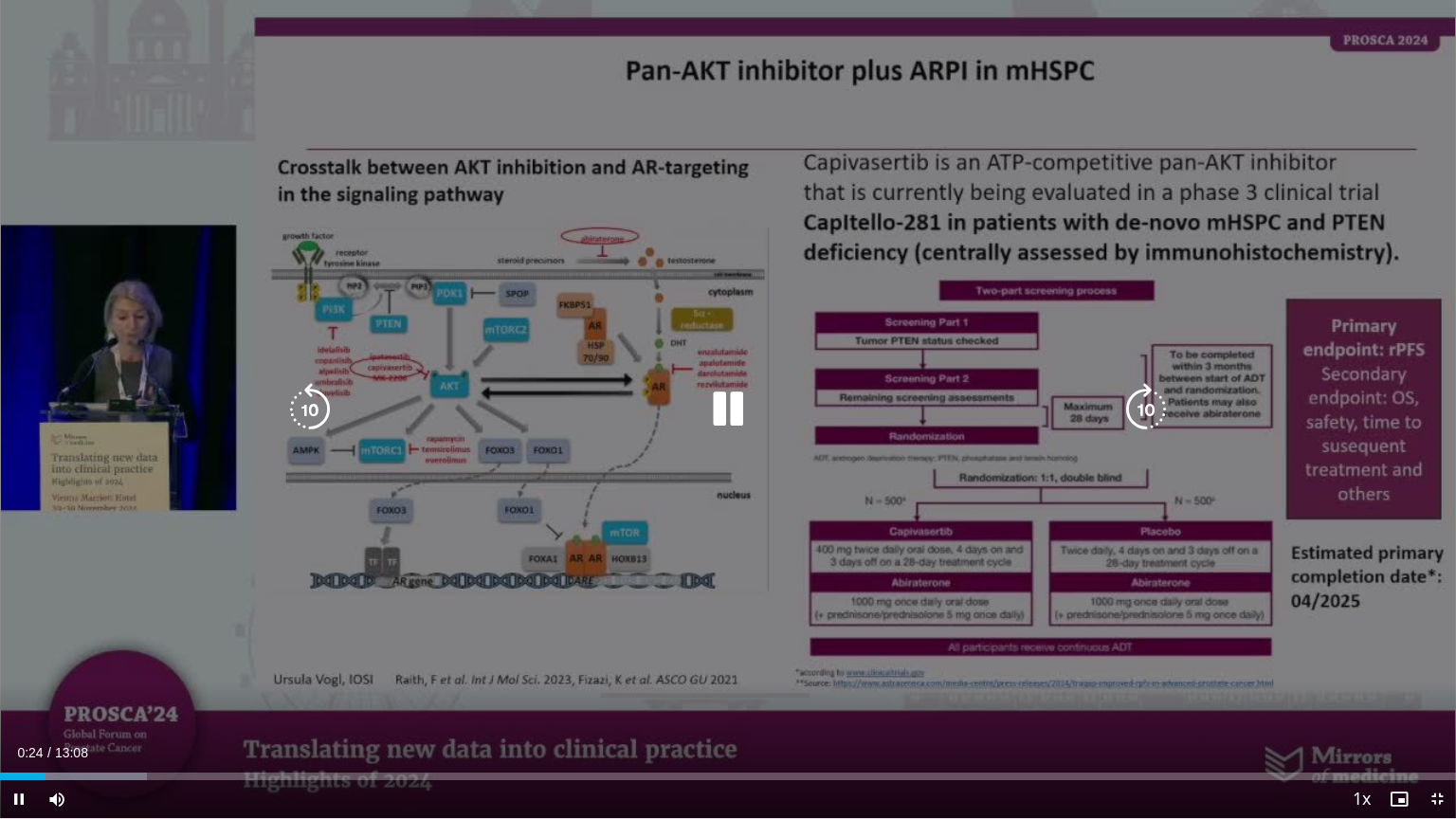 click at bounding box center [1146, 410] 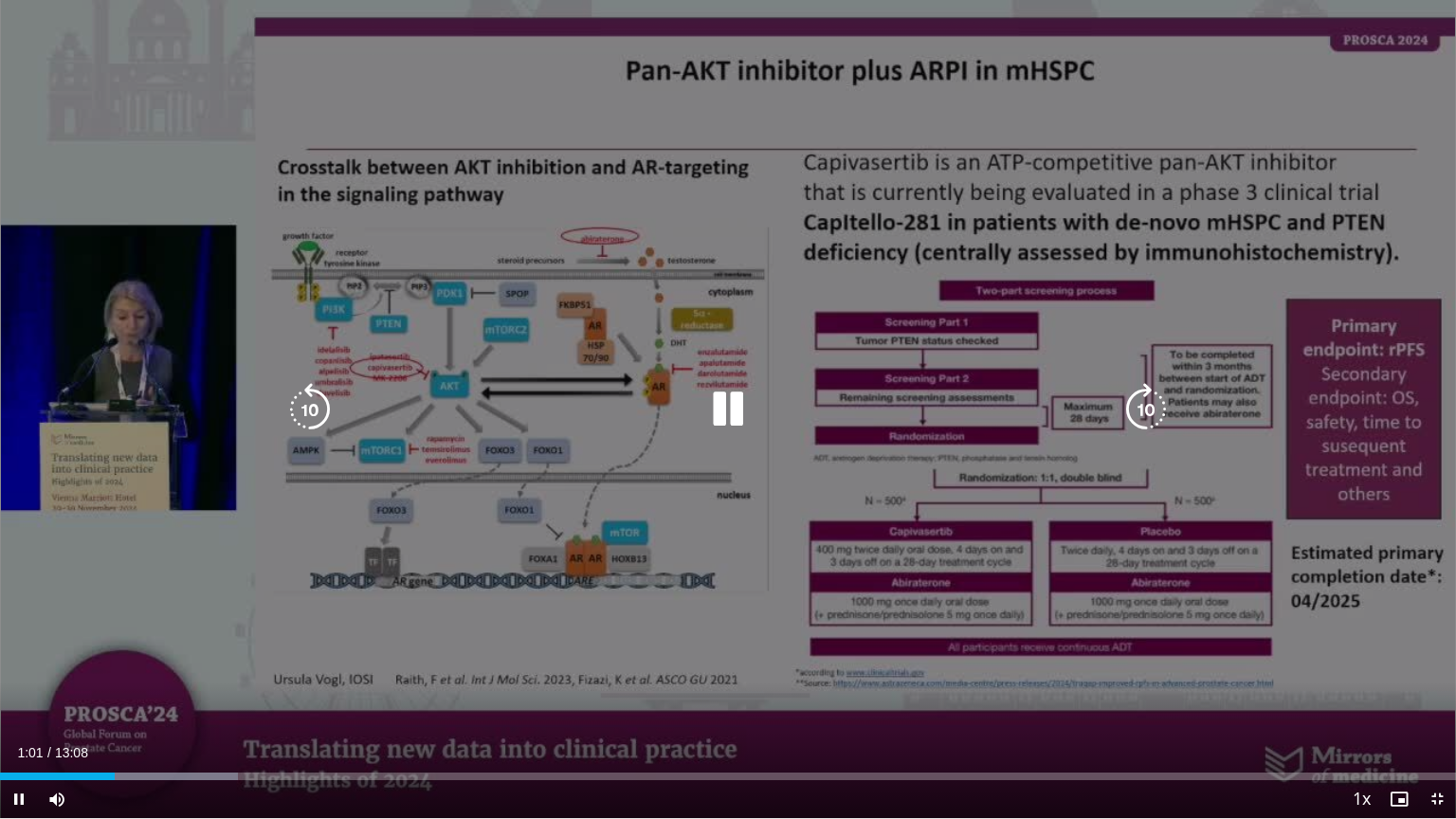 click at bounding box center (1146, 410) 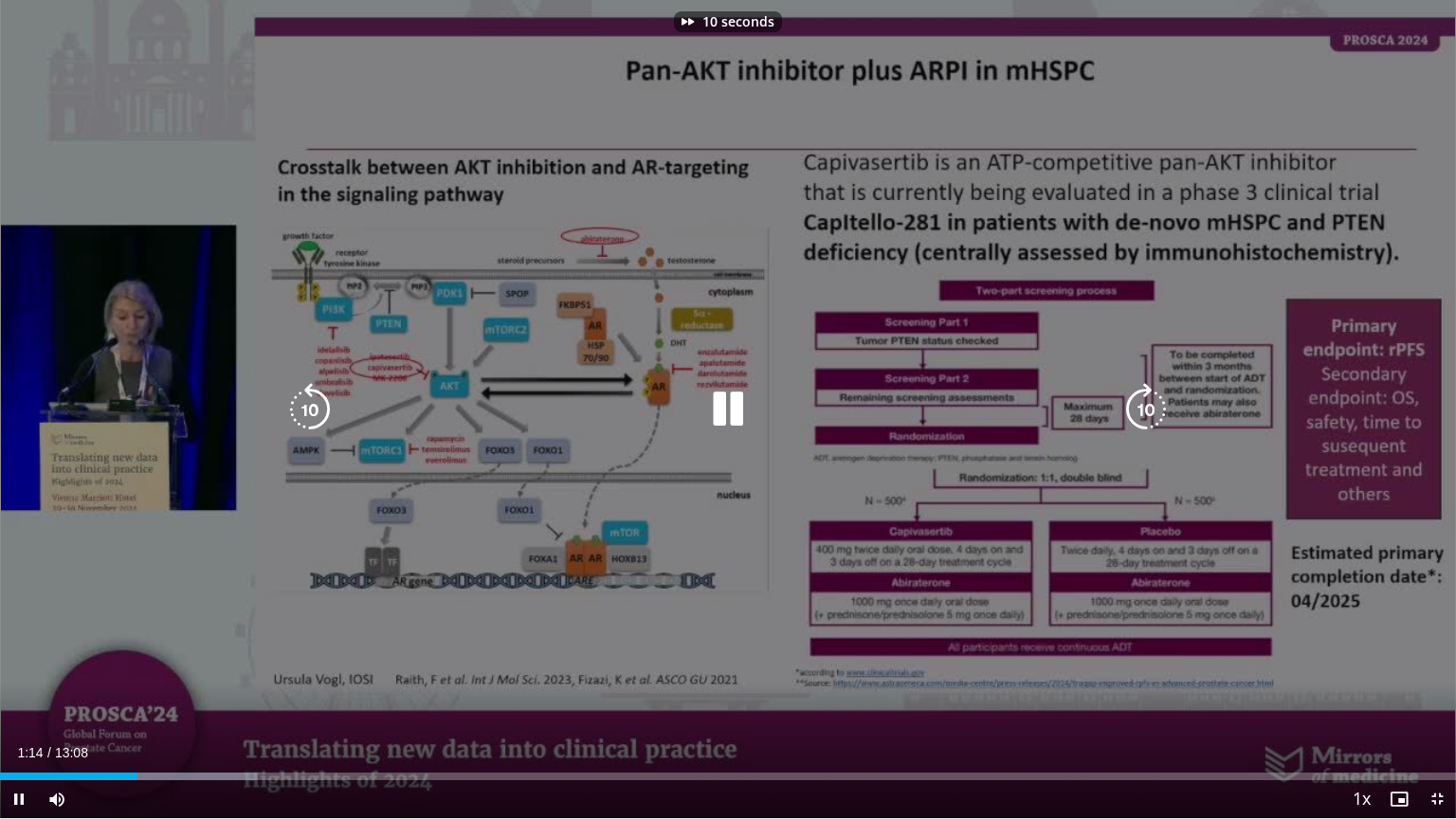 click at bounding box center (1146, 410) 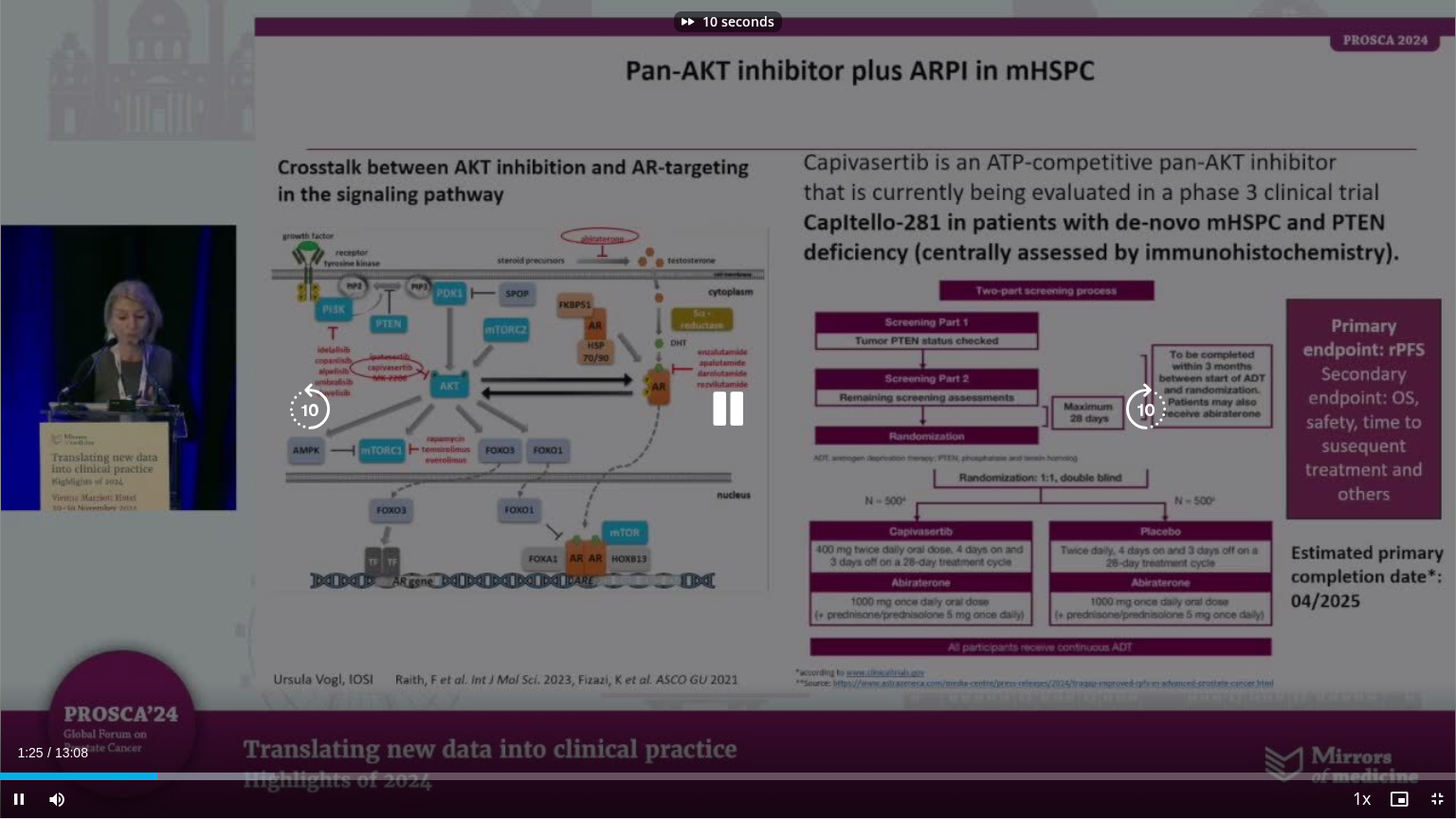 click at bounding box center [1146, 410] 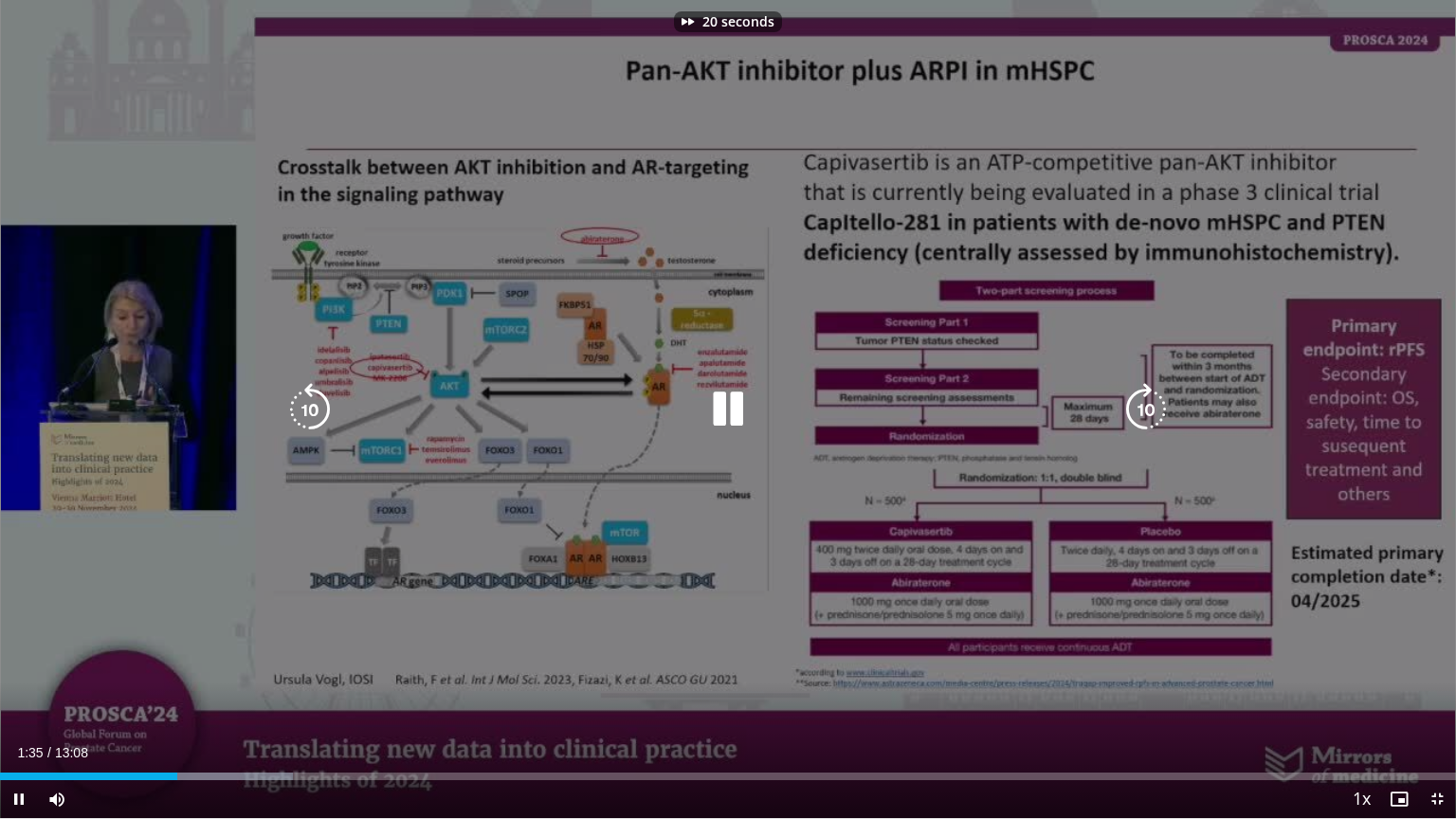 click at bounding box center [1146, 410] 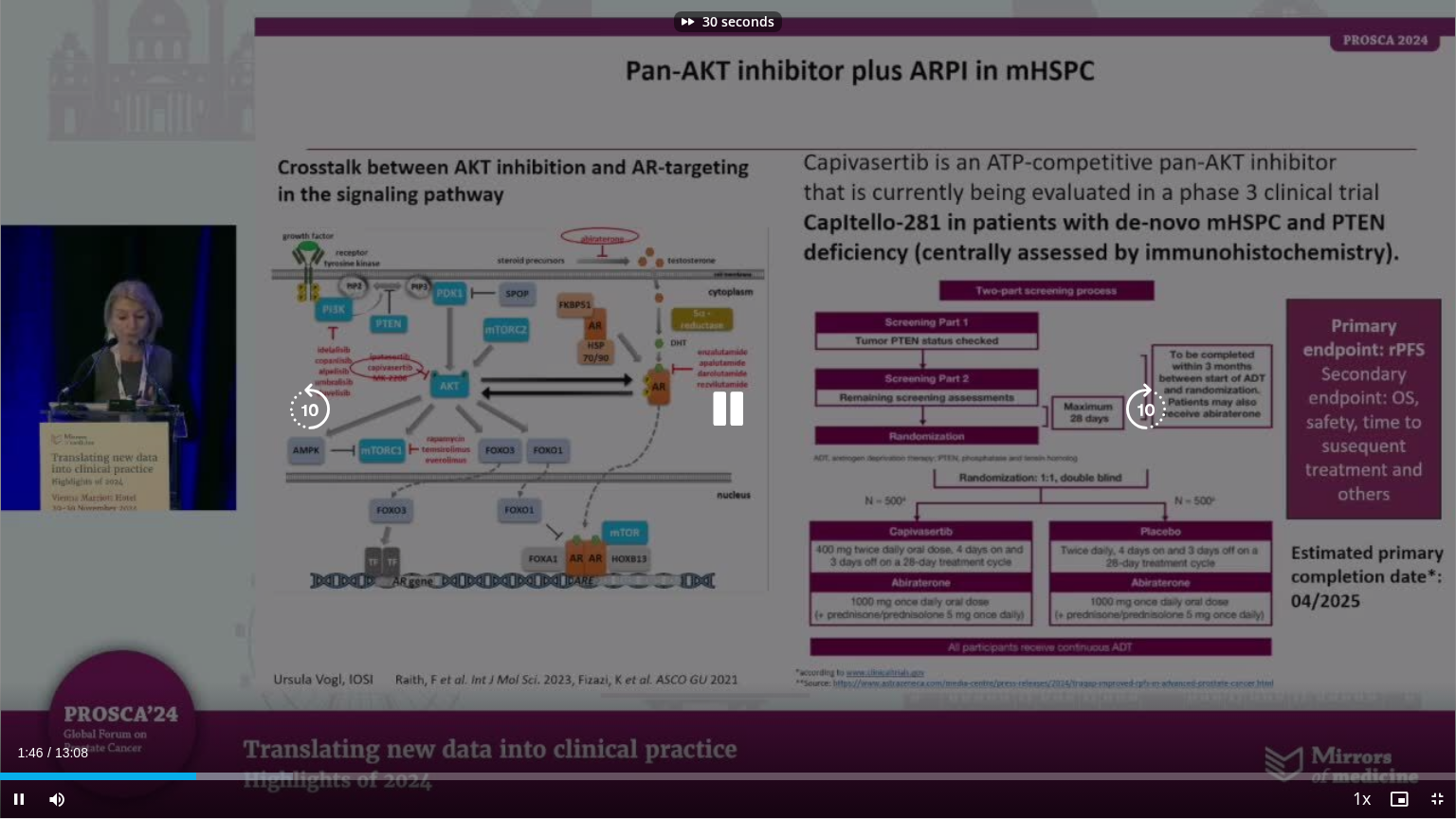 click at bounding box center (1146, 410) 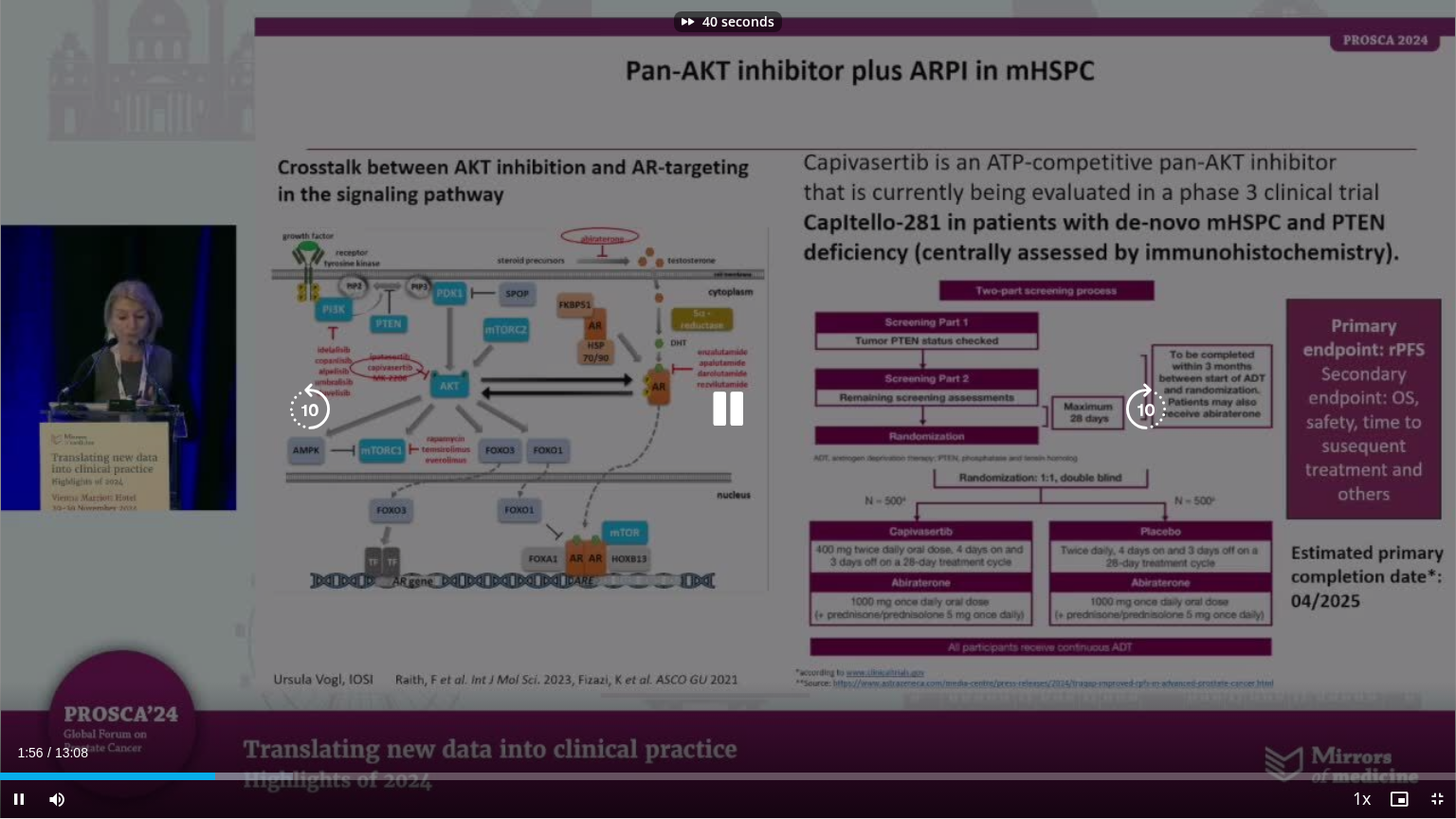 click at bounding box center [1146, 410] 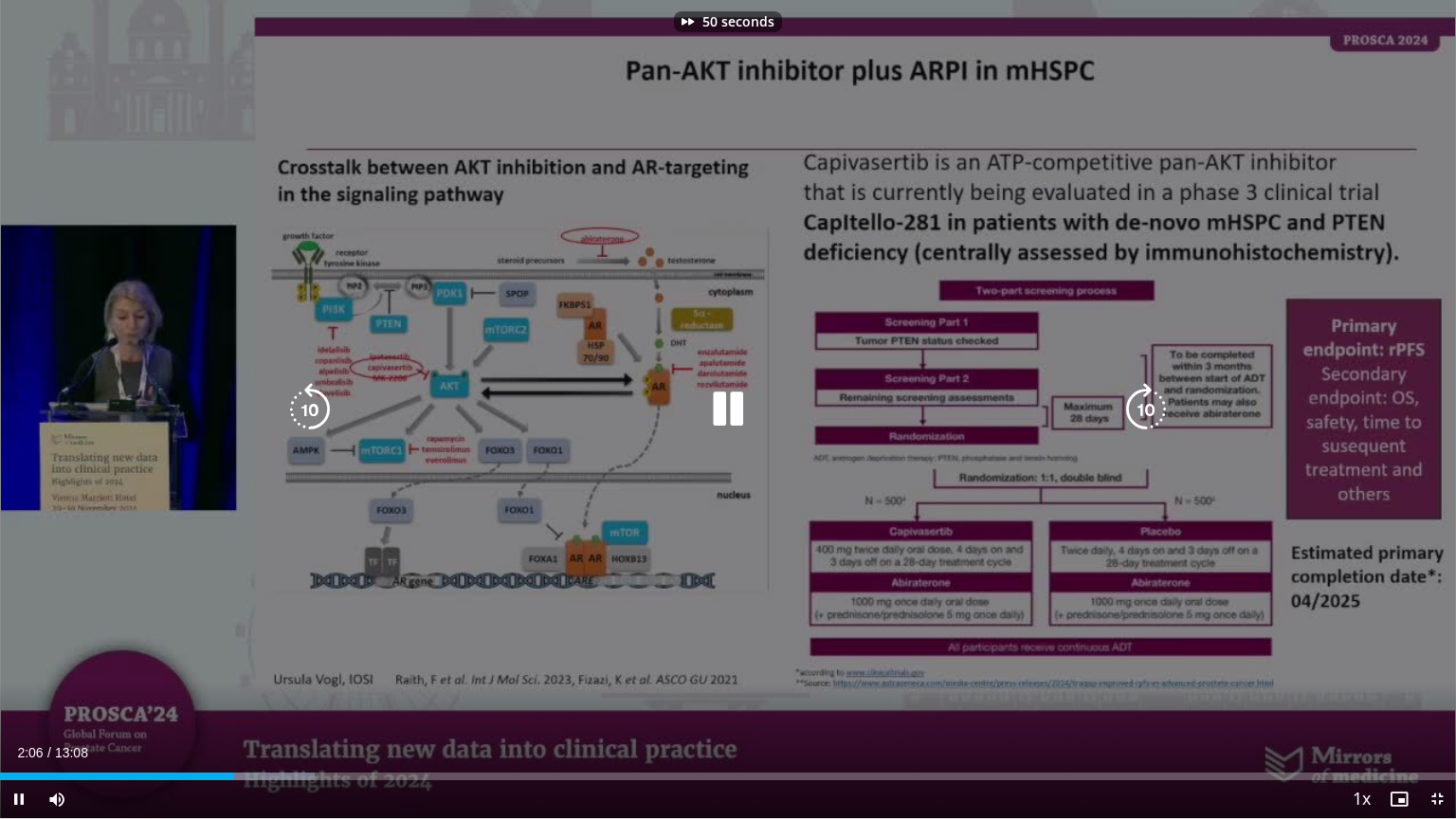click at bounding box center (1146, 410) 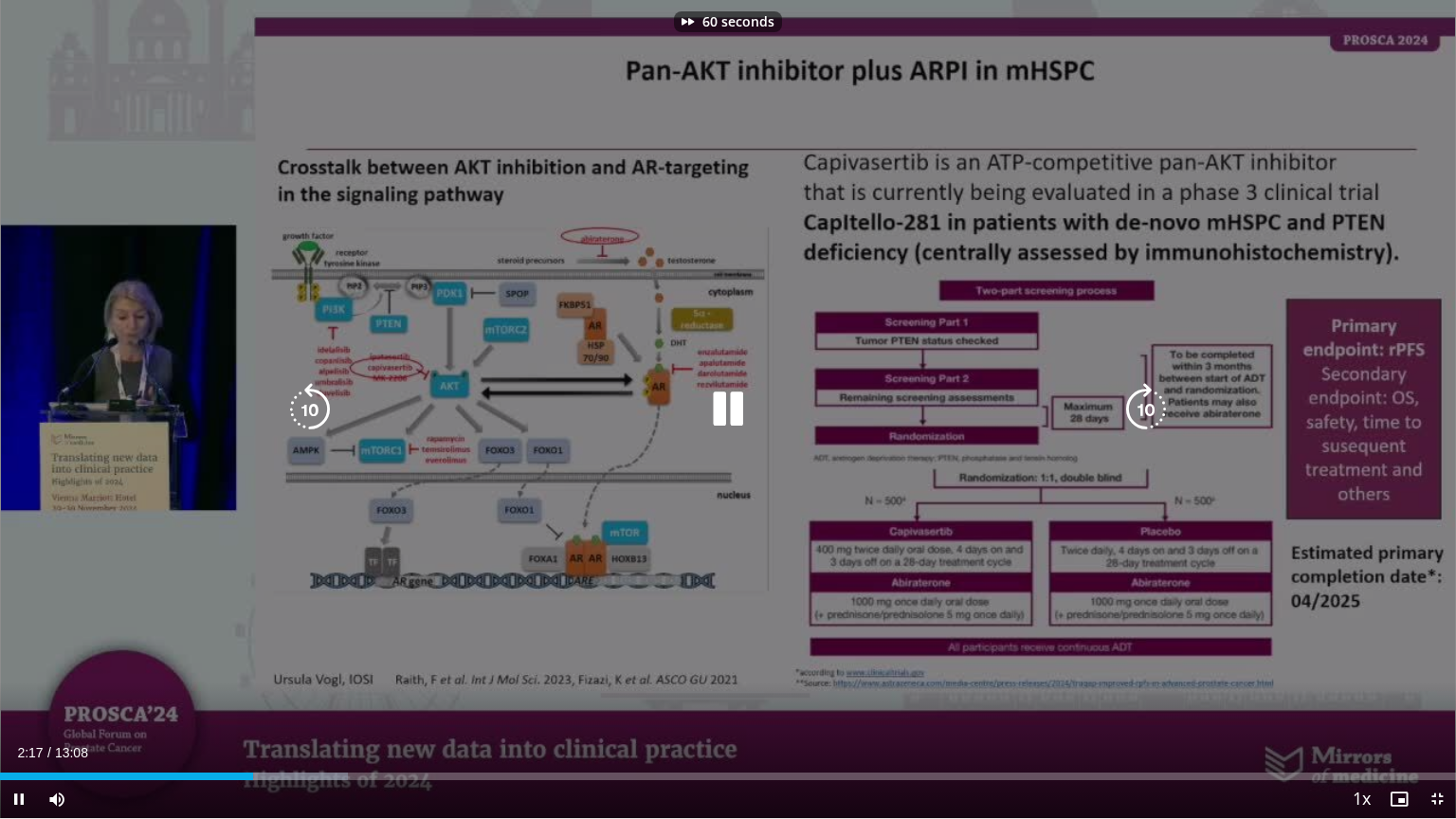 click at bounding box center (1146, 410) 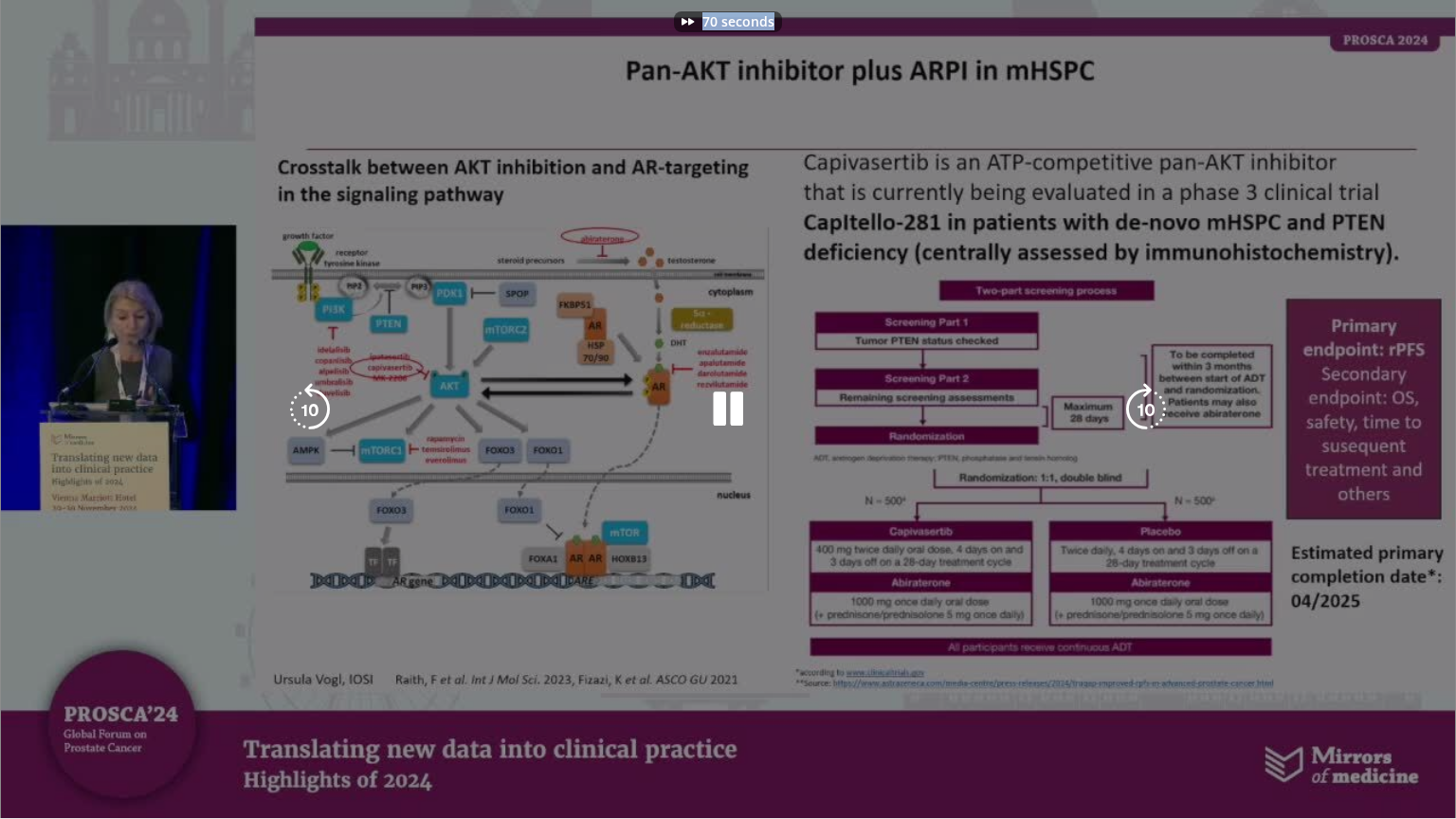 click on "70 seconds
Tap to unmute" at bounding box center [728, 409] 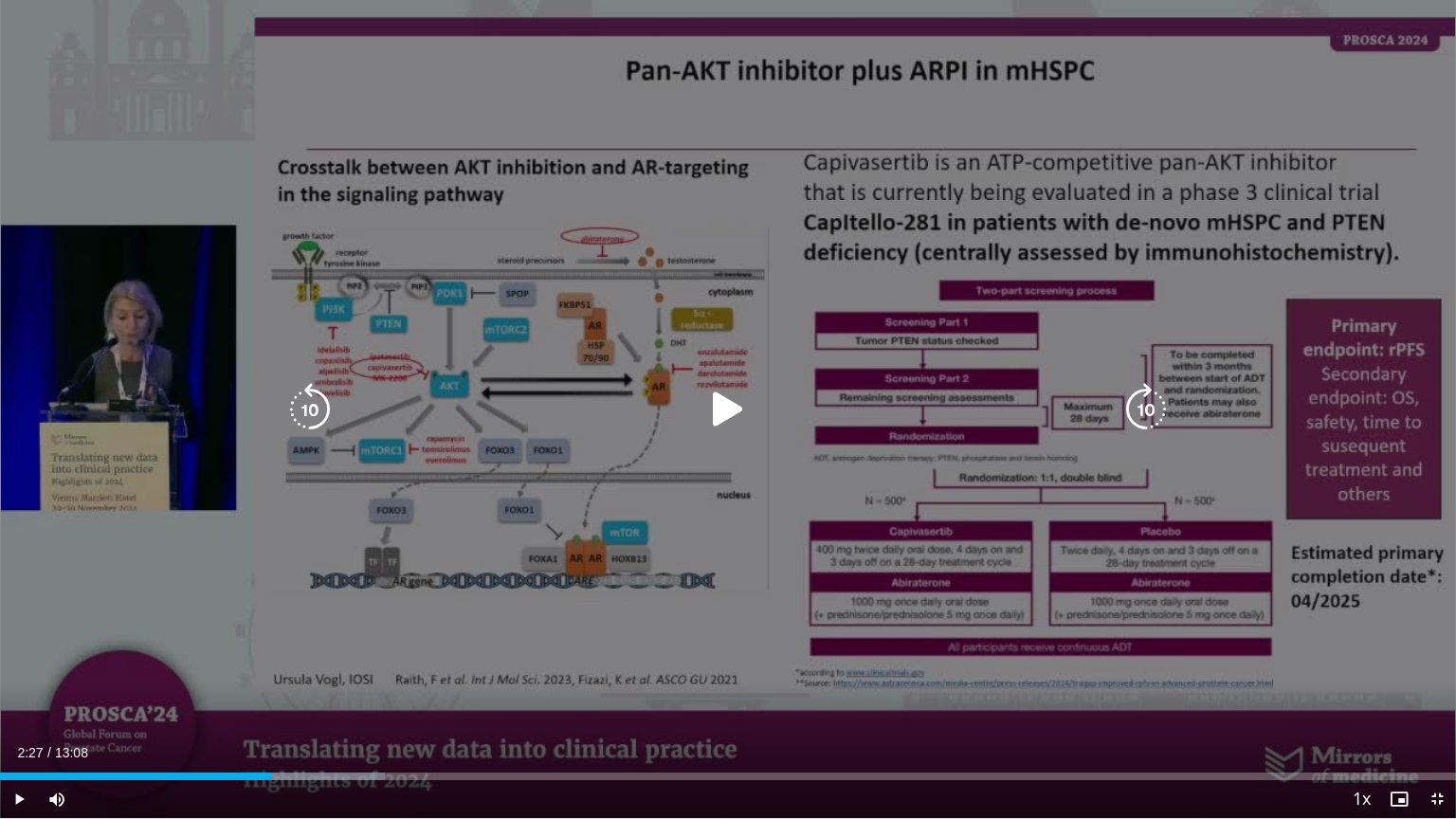 click at bounding box center [728, 410] 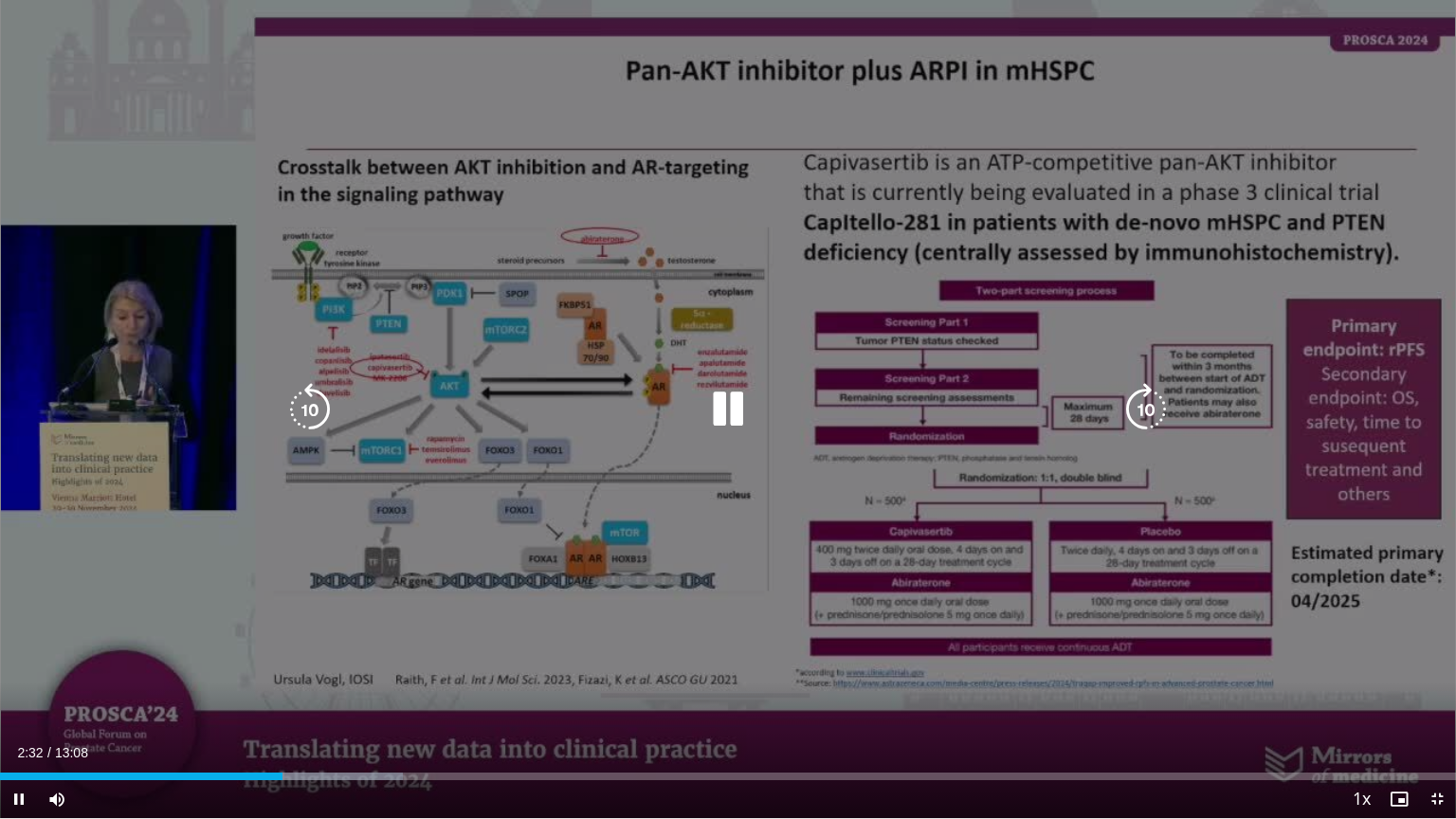 click at bounding box center [1146, 410] 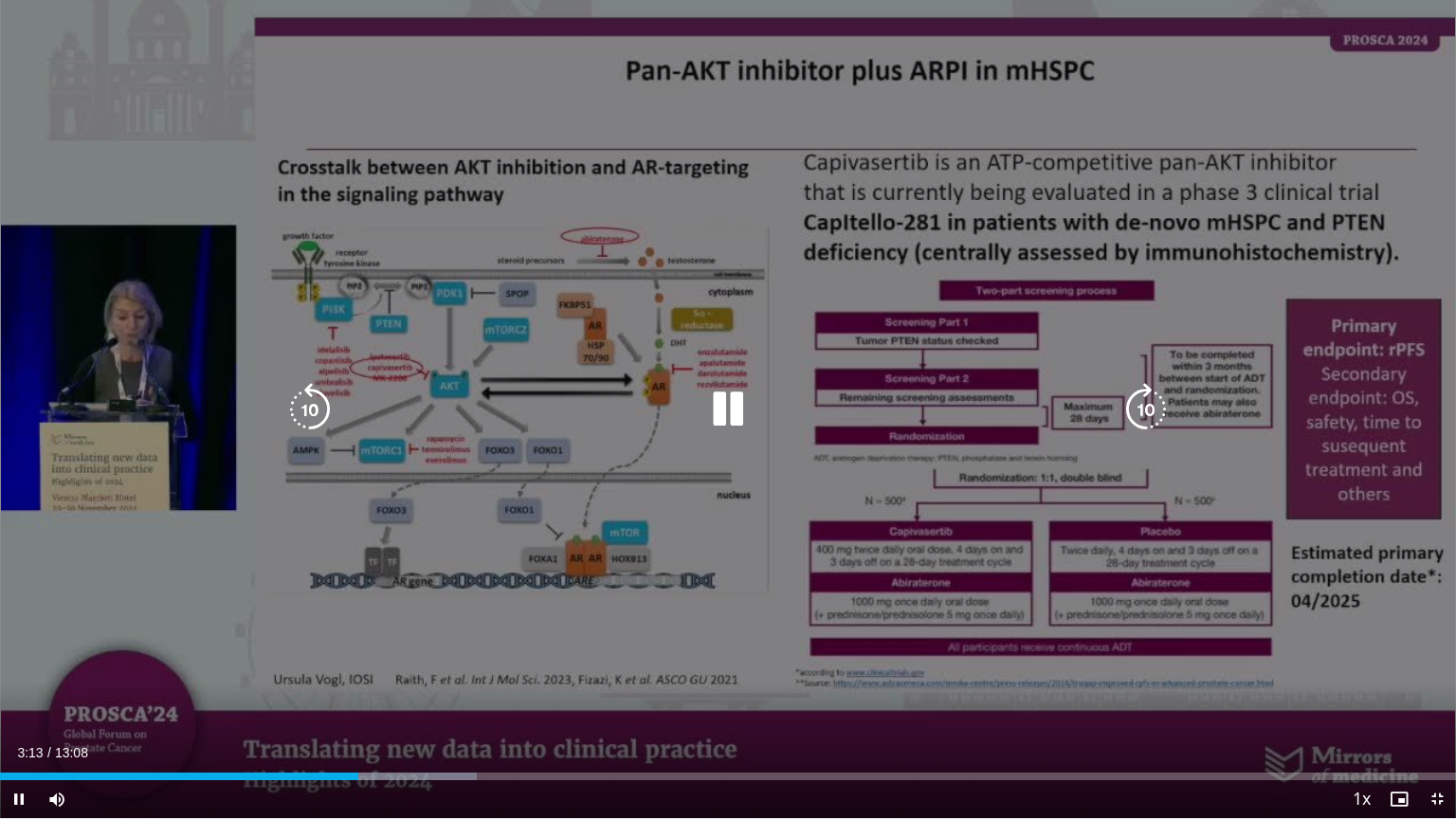 click at bounding box center [1146, 410] 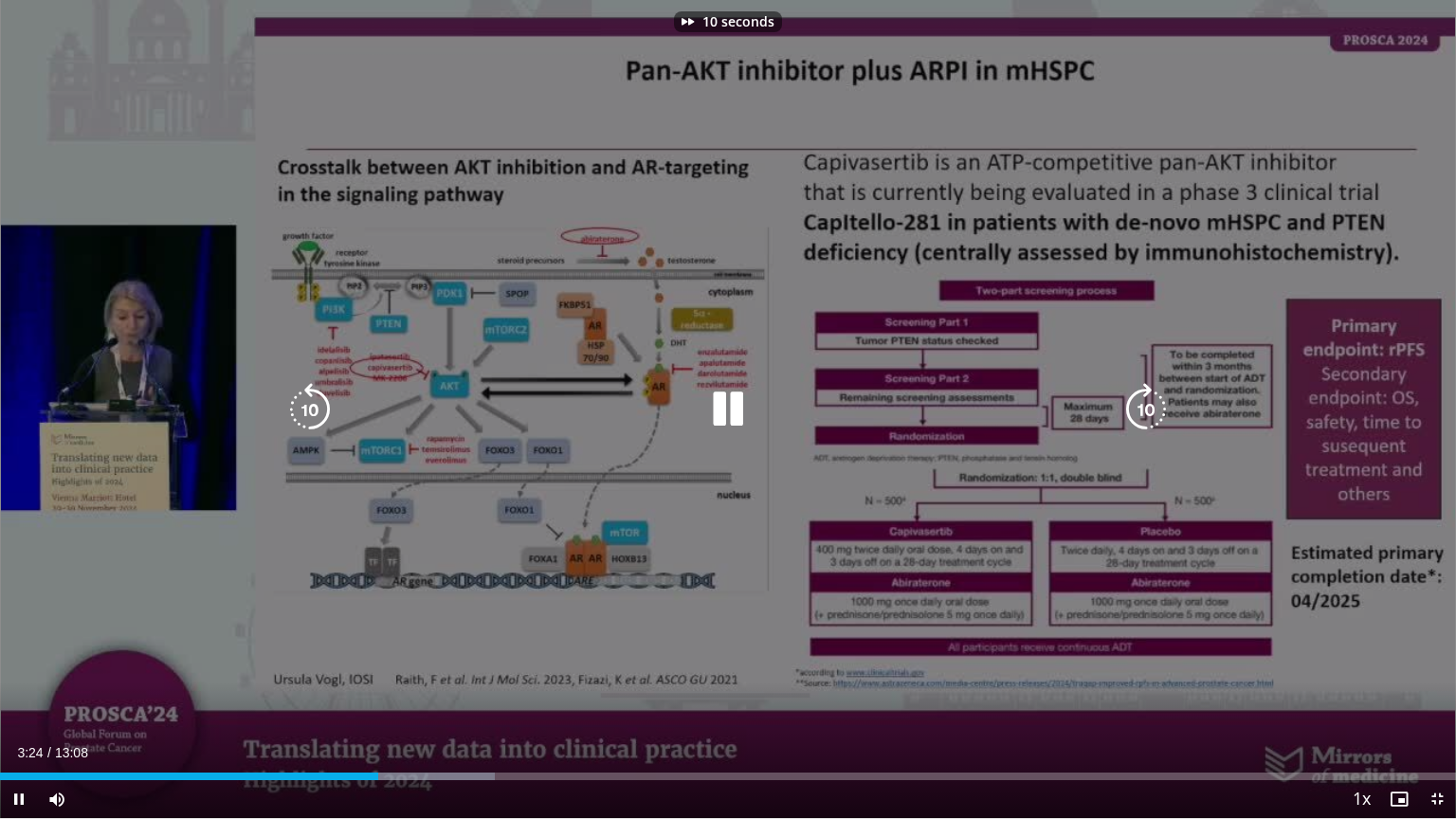 click at bounding box center [1146, 410] 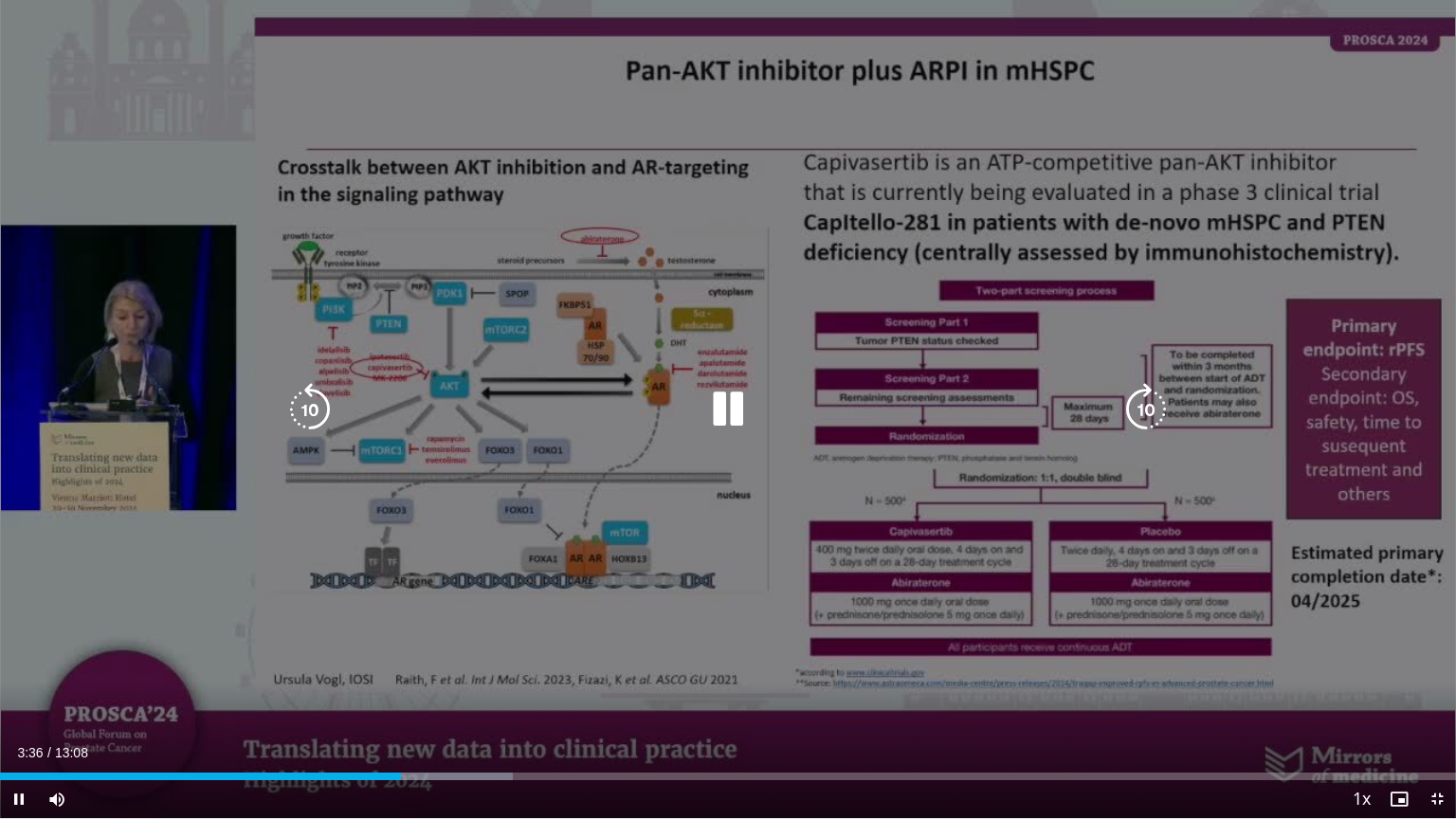 click at bounding box center [1146, 410] 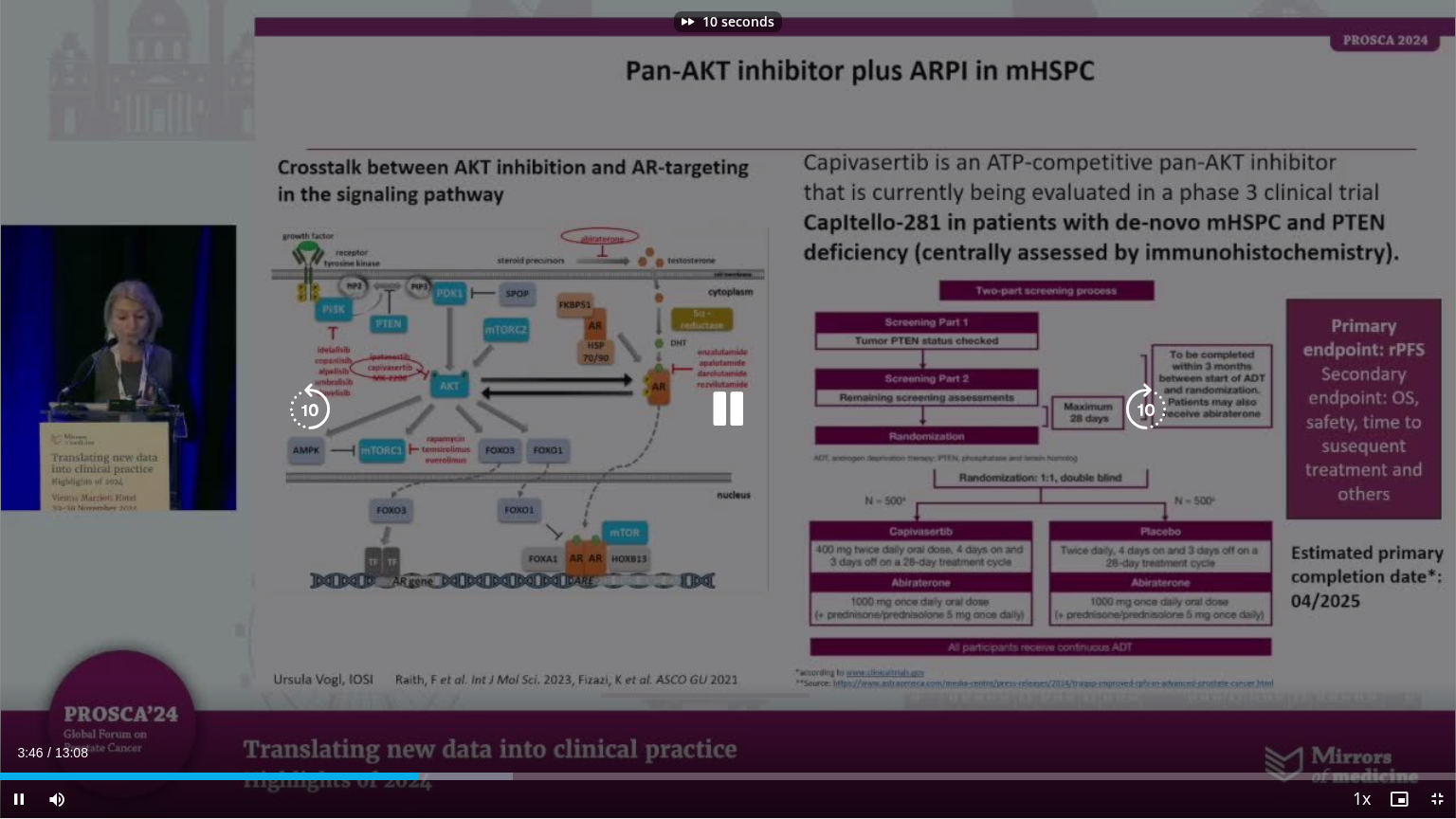 click at bounding box center [1146, 410] 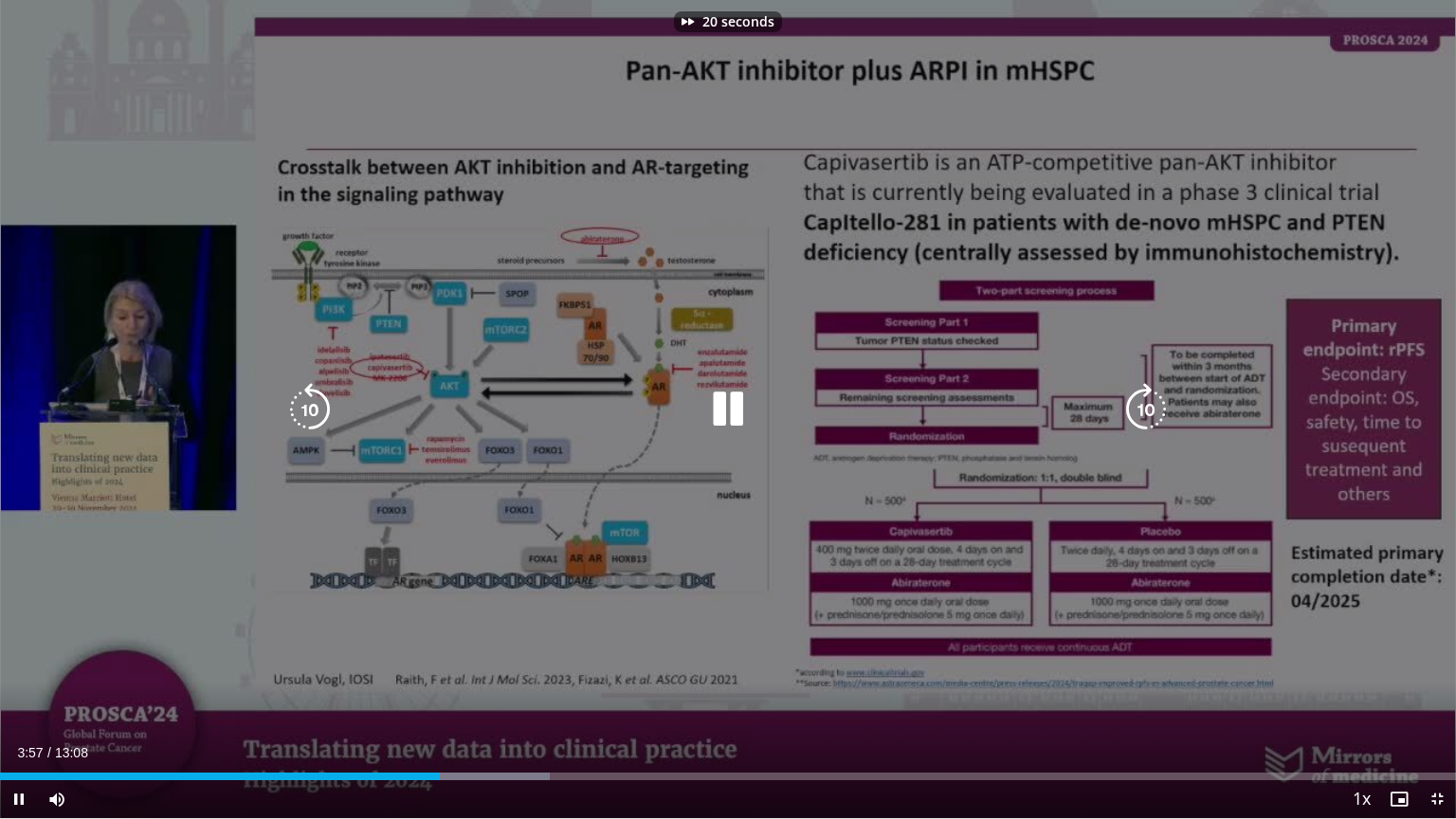 click at bounding box center [1146, 410] 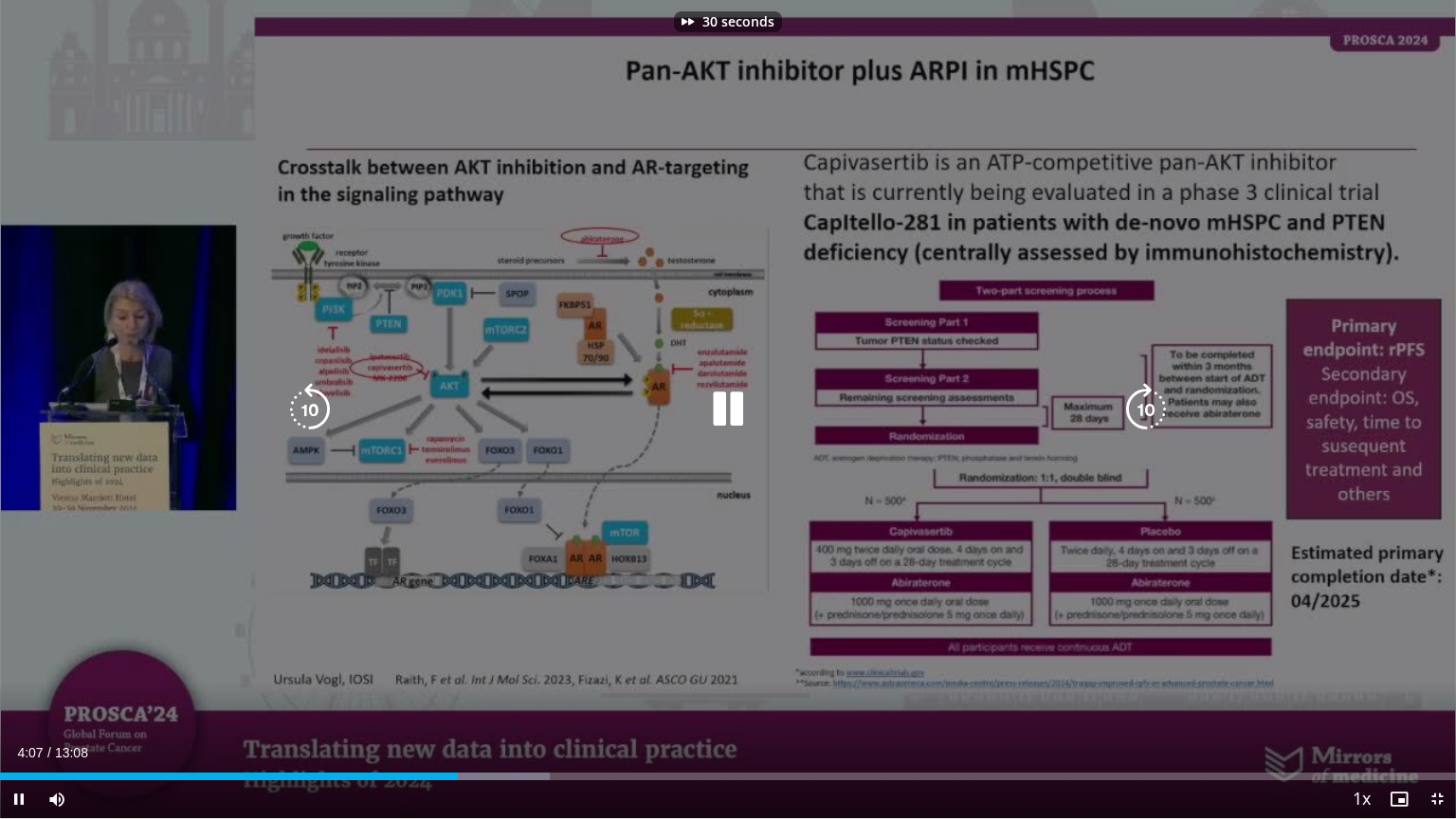 click at bounding box center (1146, 410) 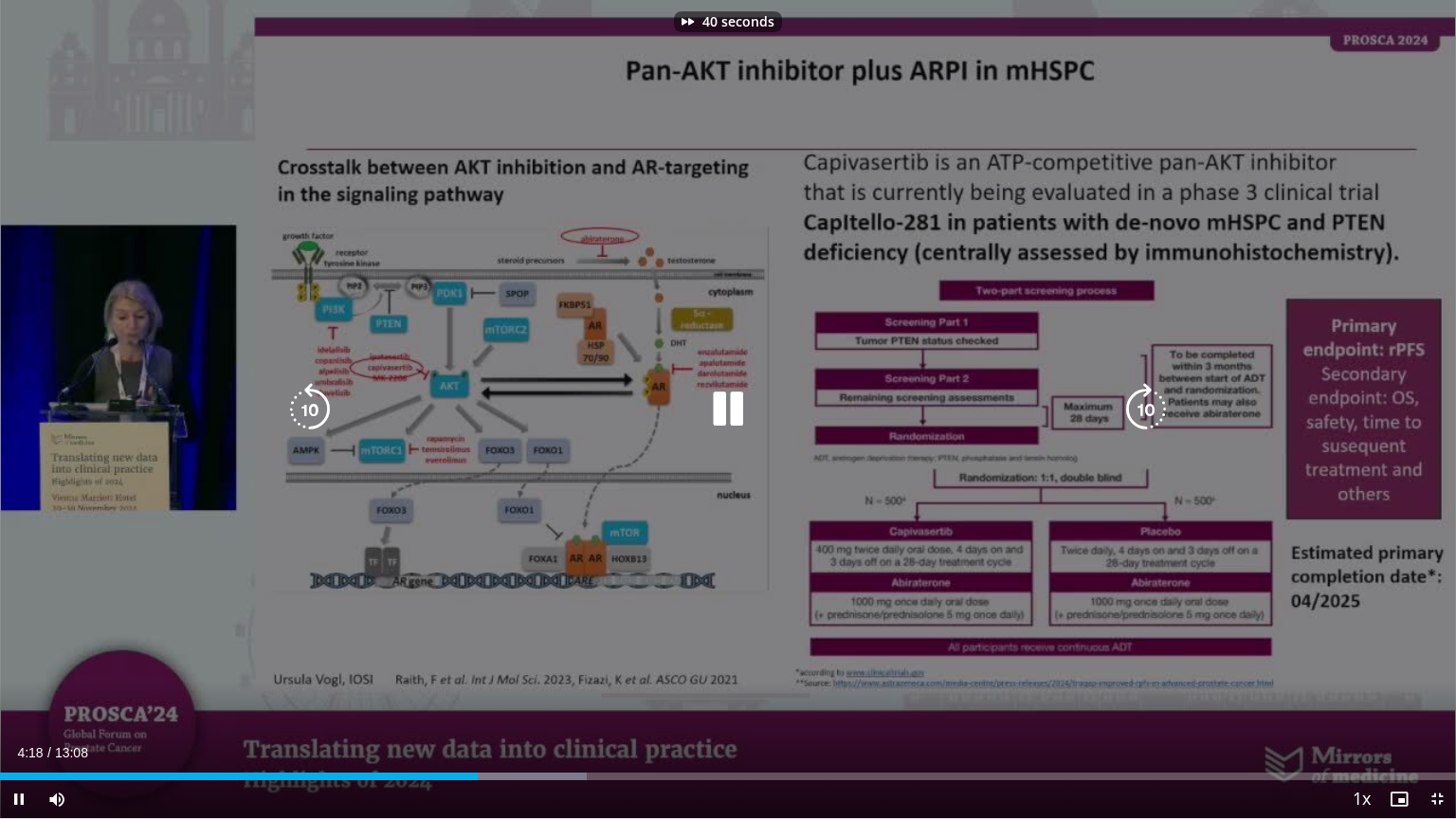 click at bounding box center (1146, 410) 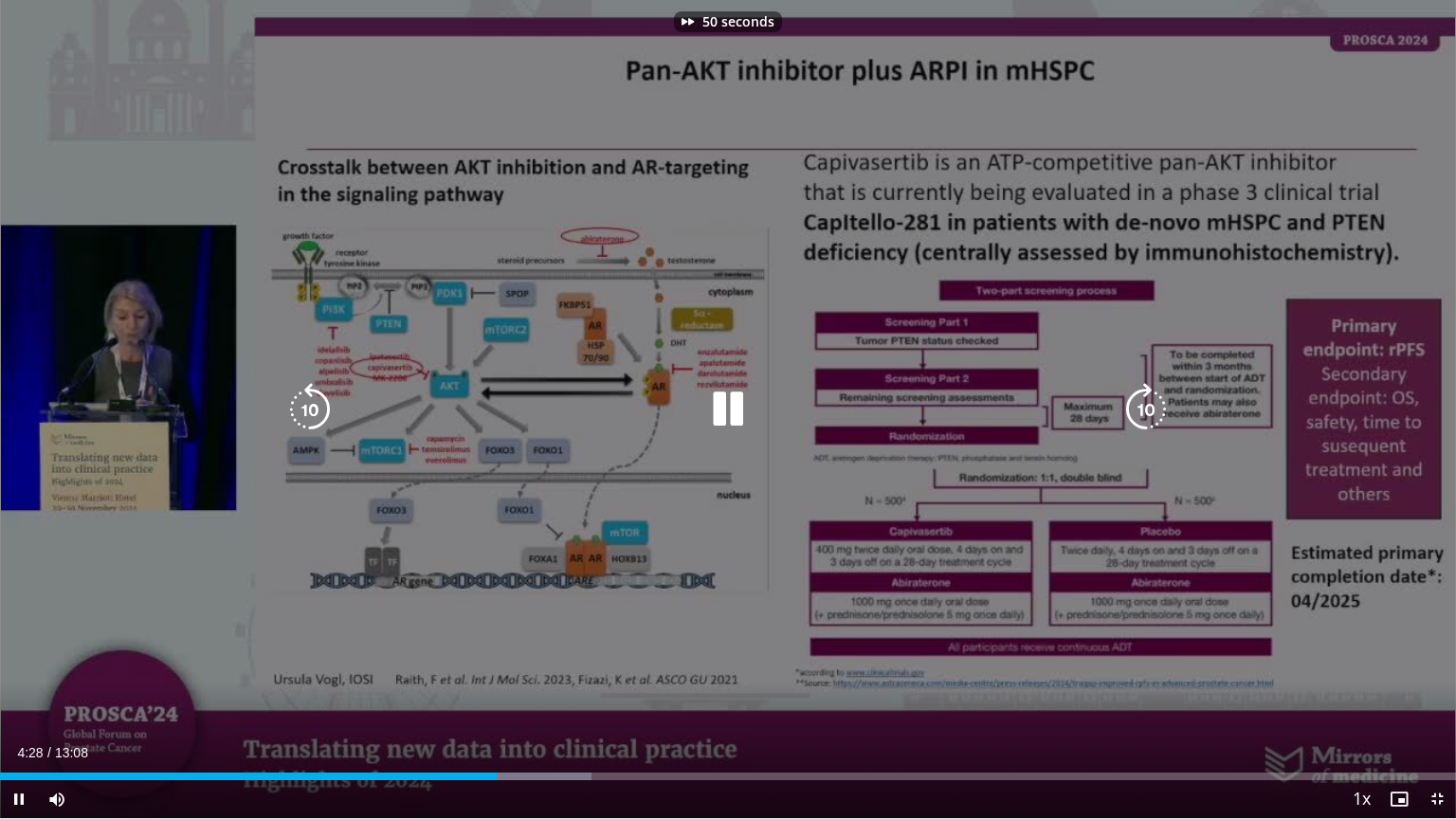 click at bounding box center [1146, 410] 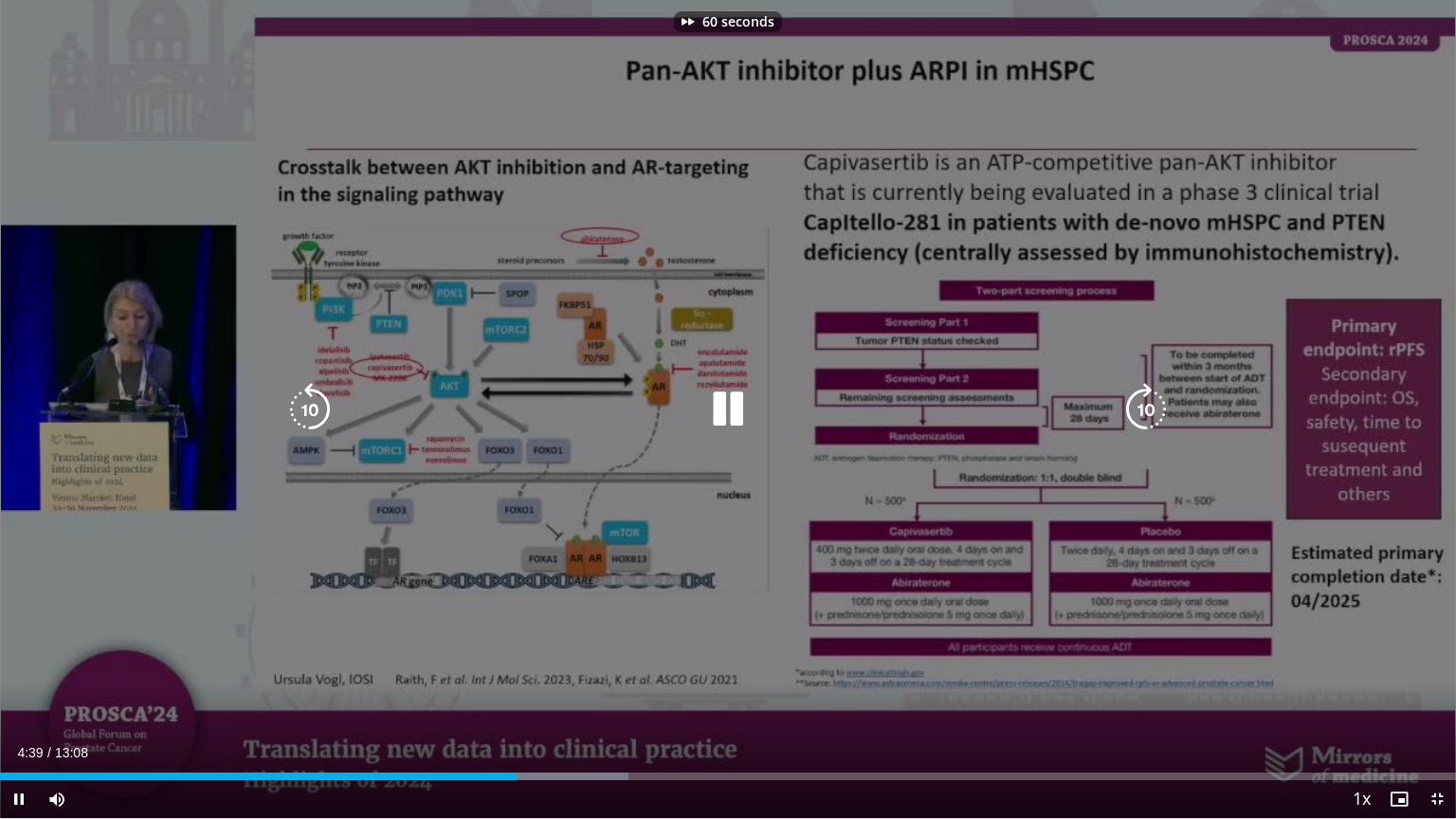 click at bounding box center (1146, 410) 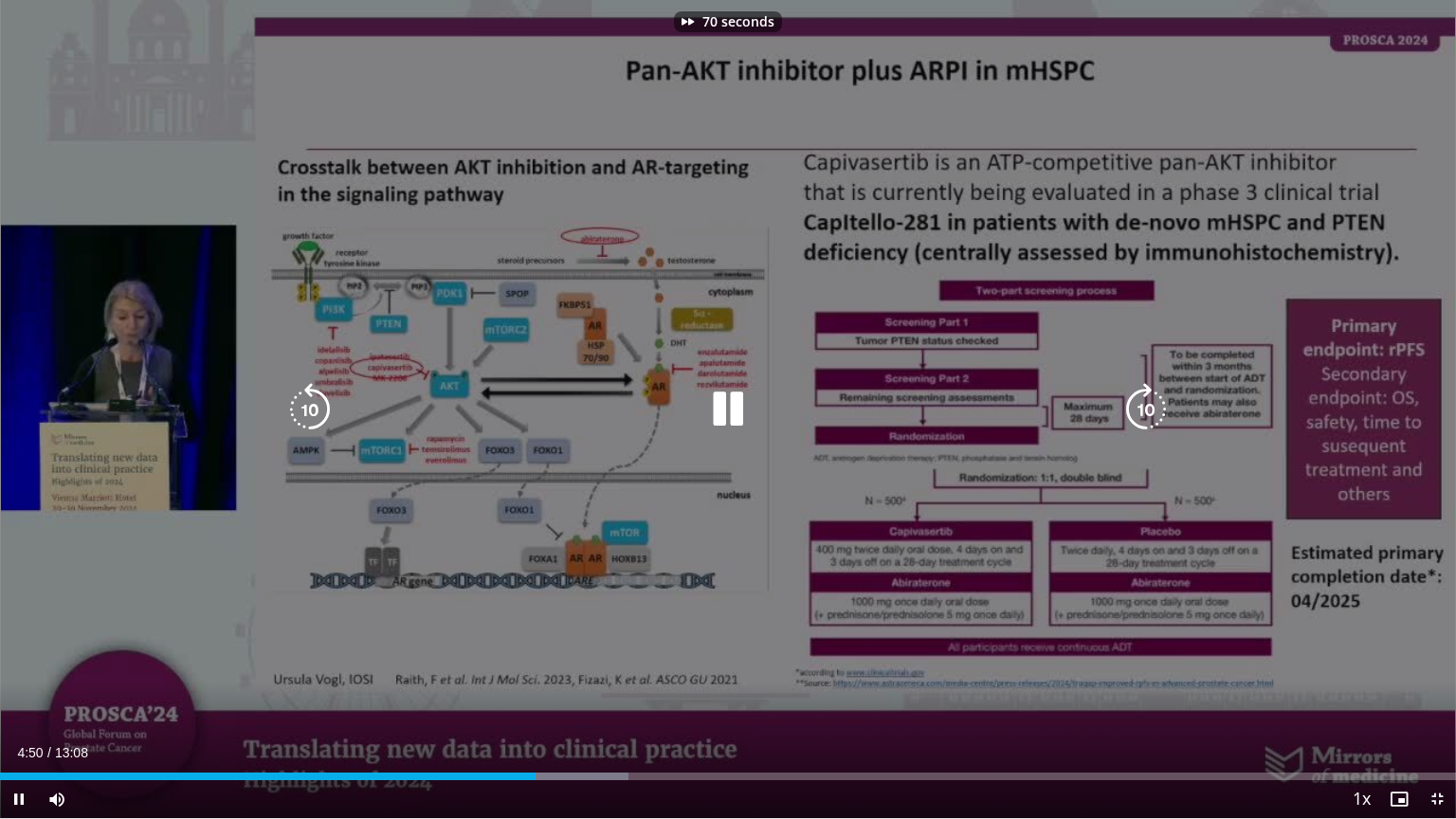 click at bounding box center (1146, 410) 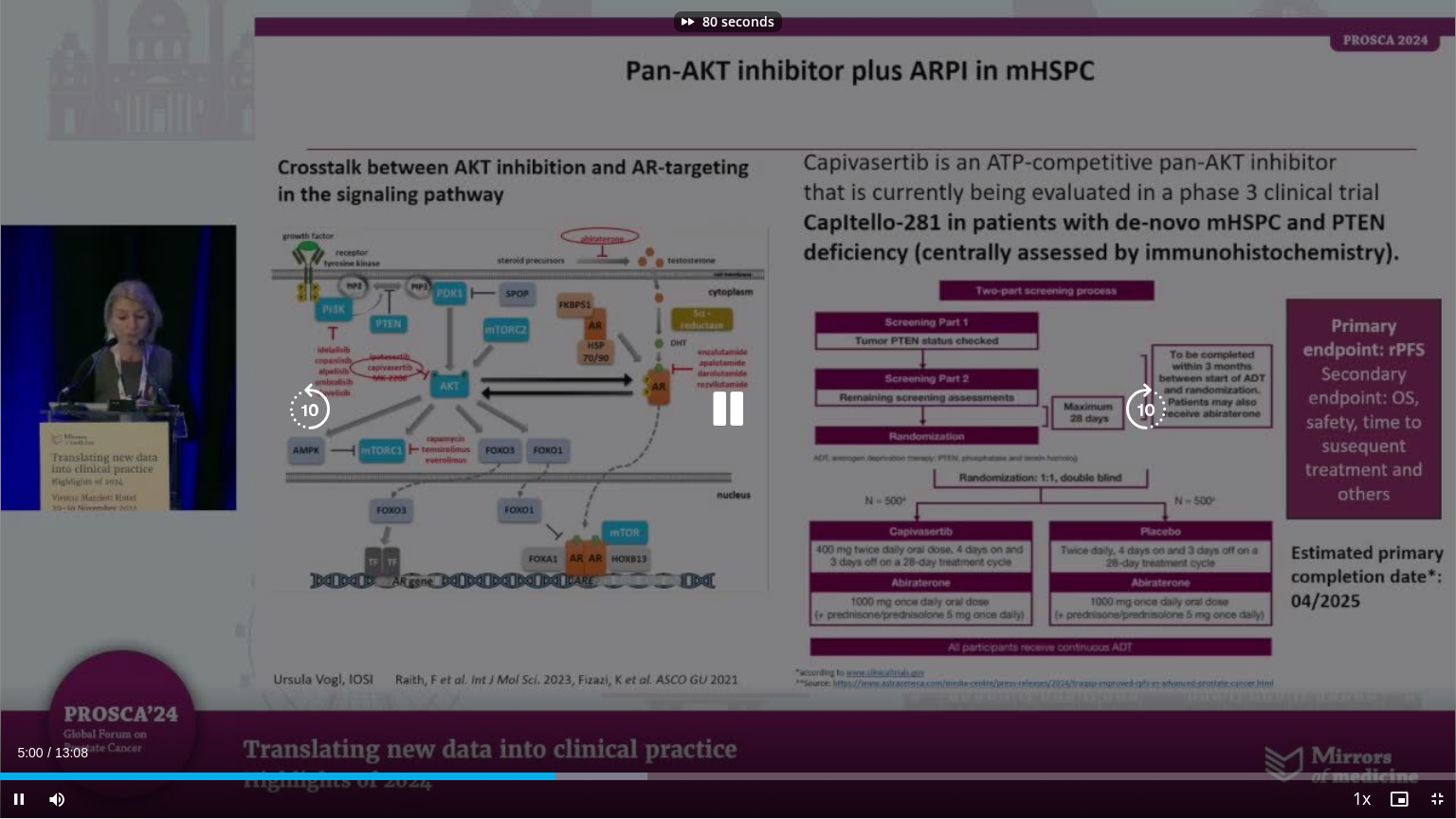 click at bounding box center [1146, 410] 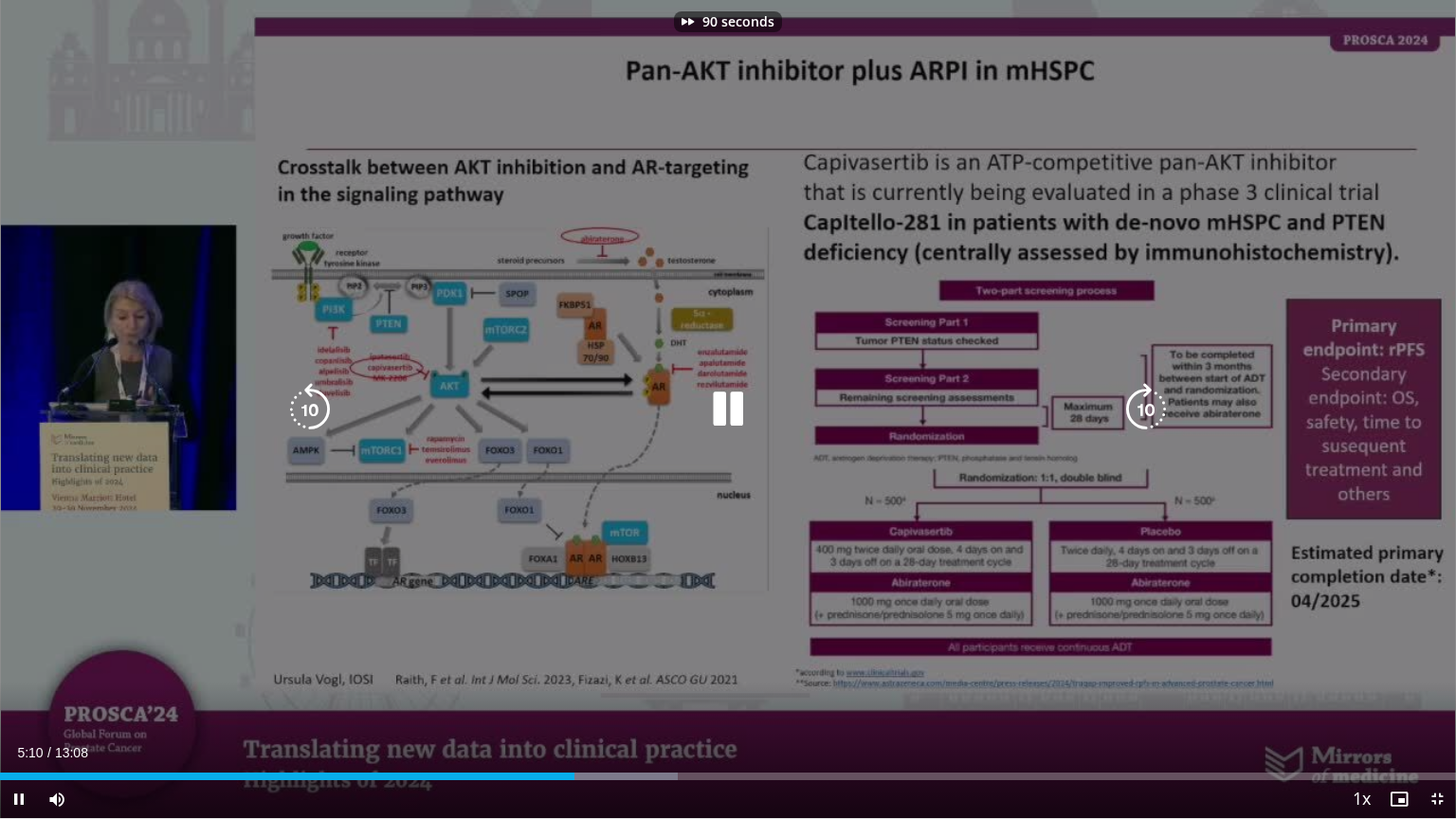 click at bounding box center [1146, 410] 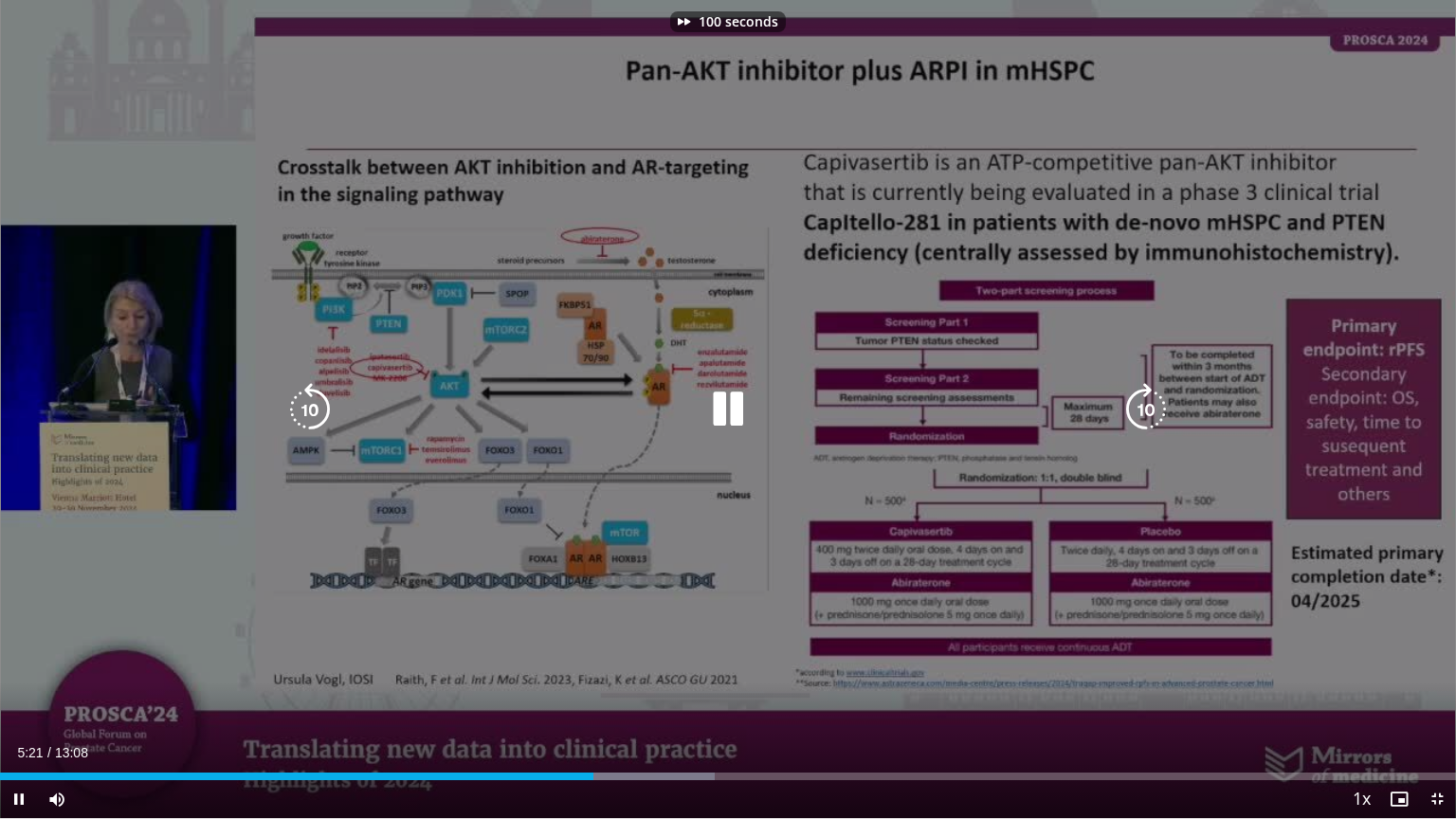 click at bounding box center (1146, 410) 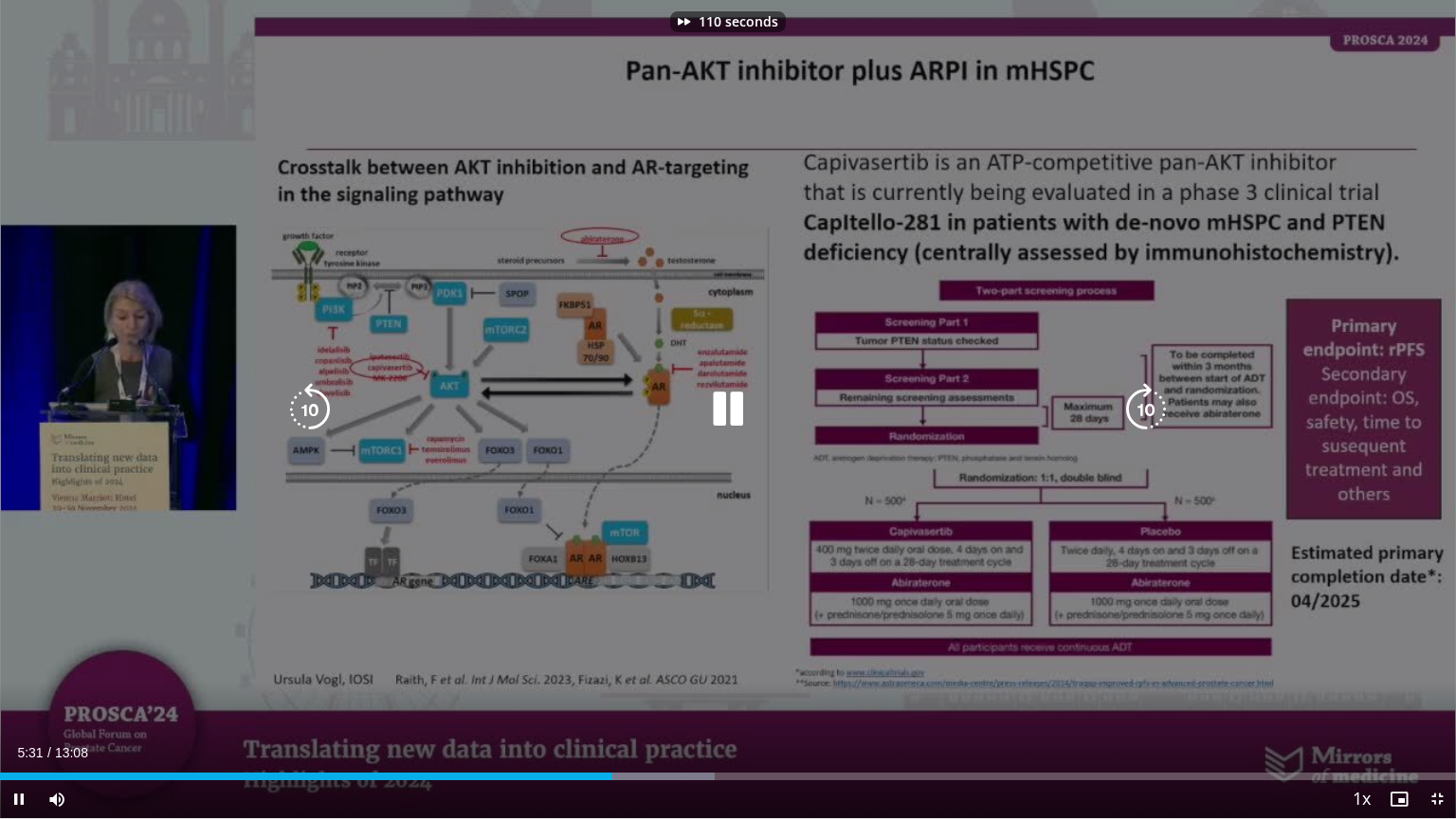 click at bounding box center [1146, 410] 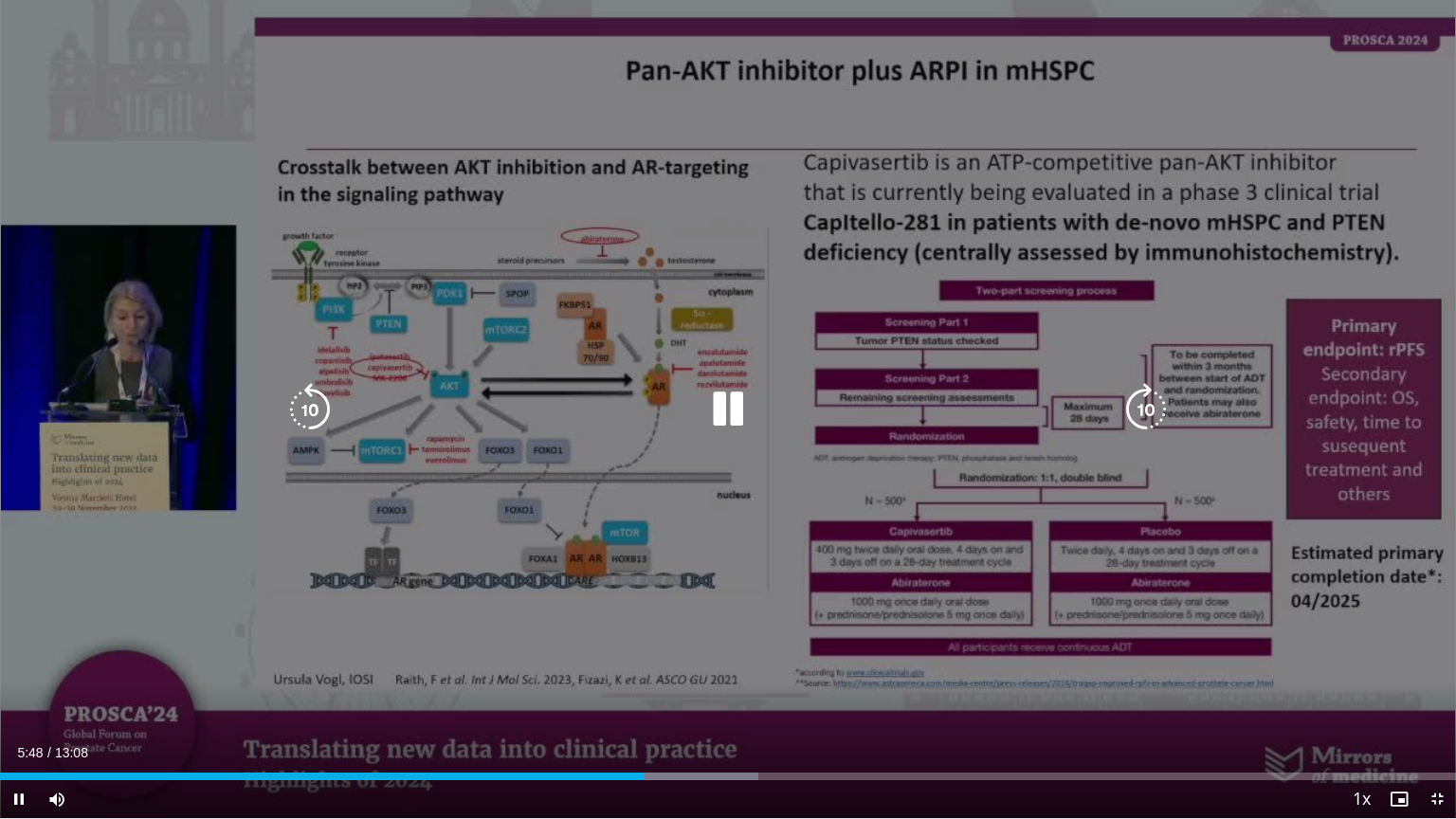 click at bounding box center (1146, 410) 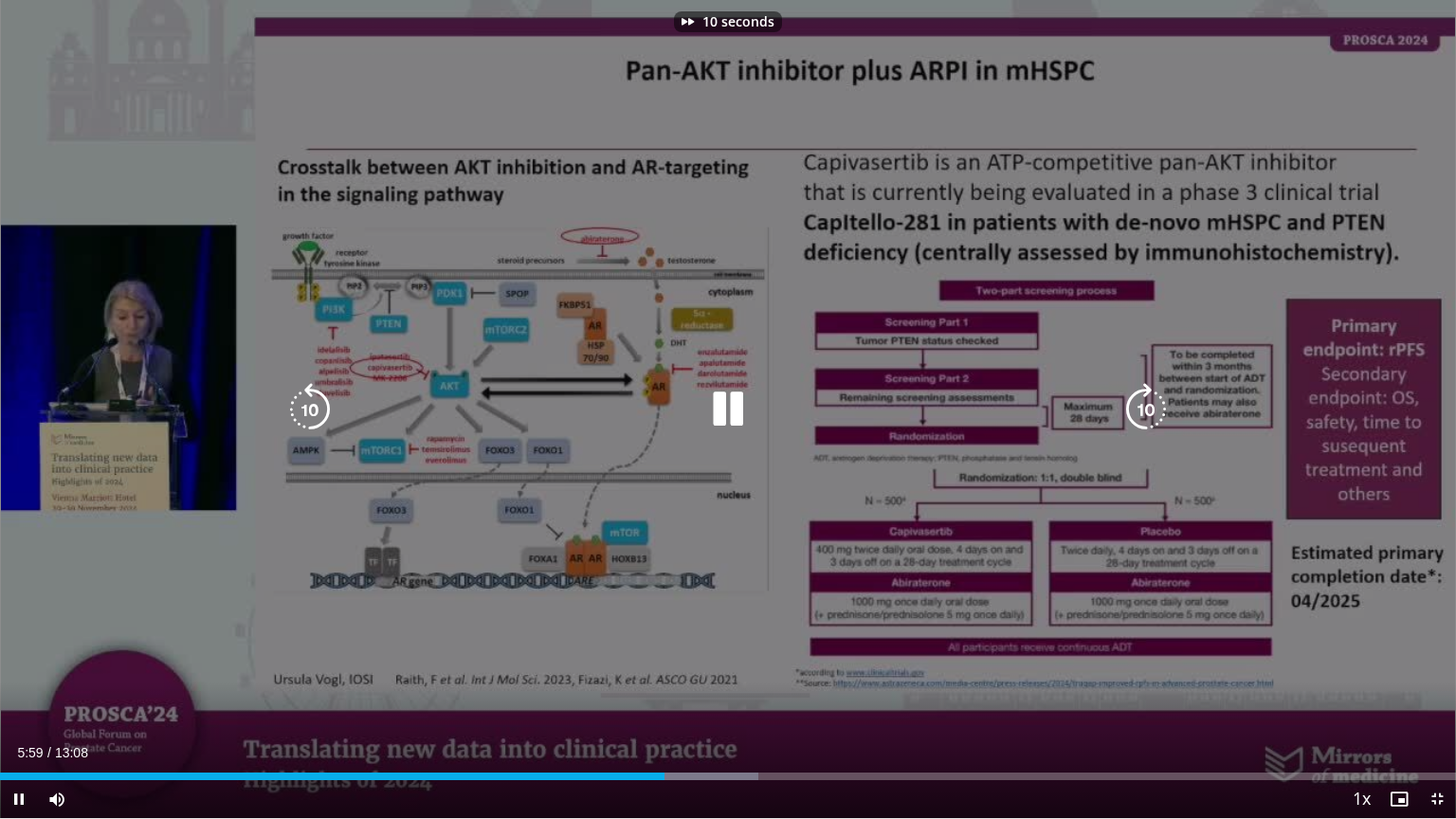 click at bounding box center [1146, 410] 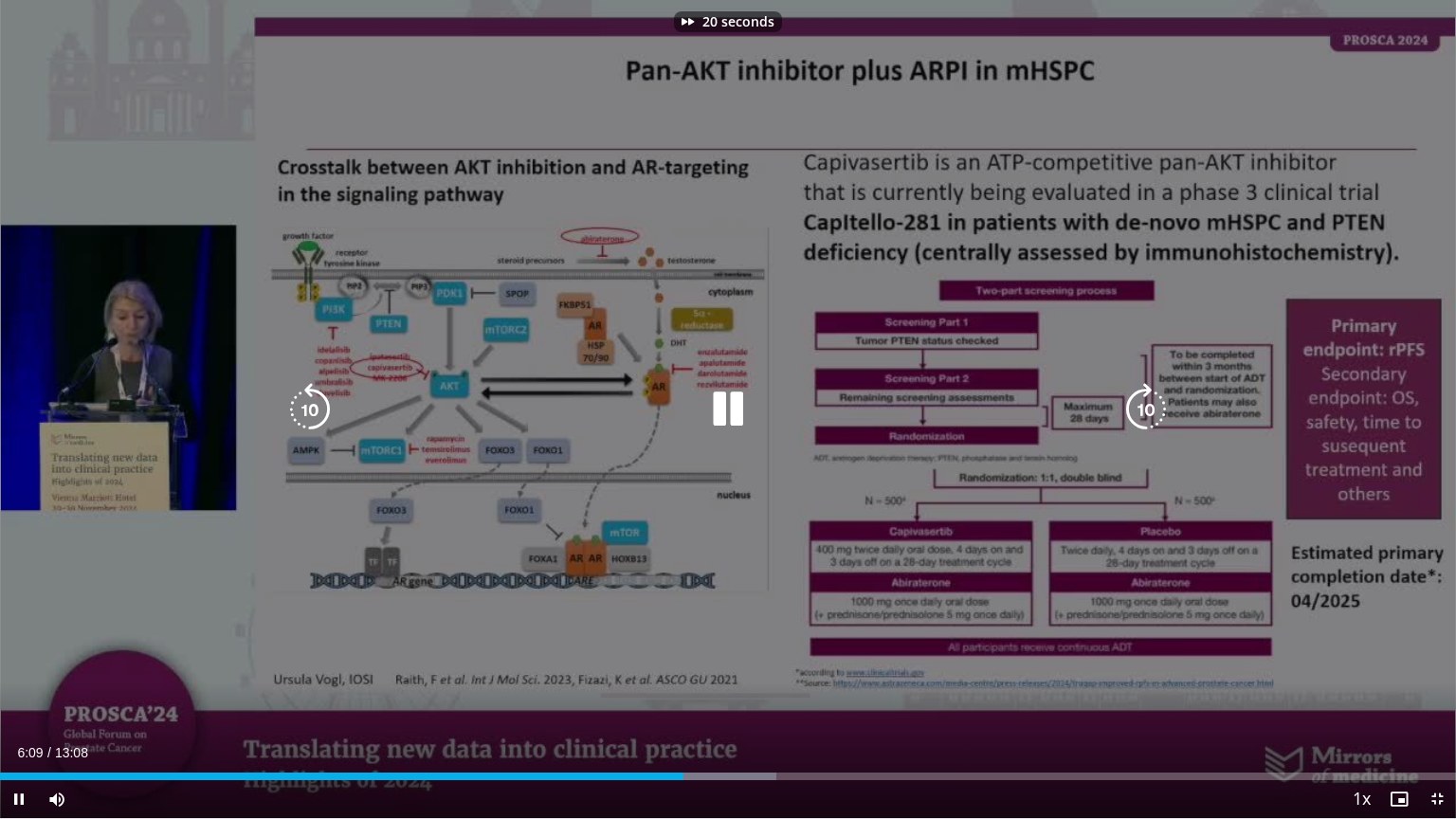 click at bounding box center (1146, 410) 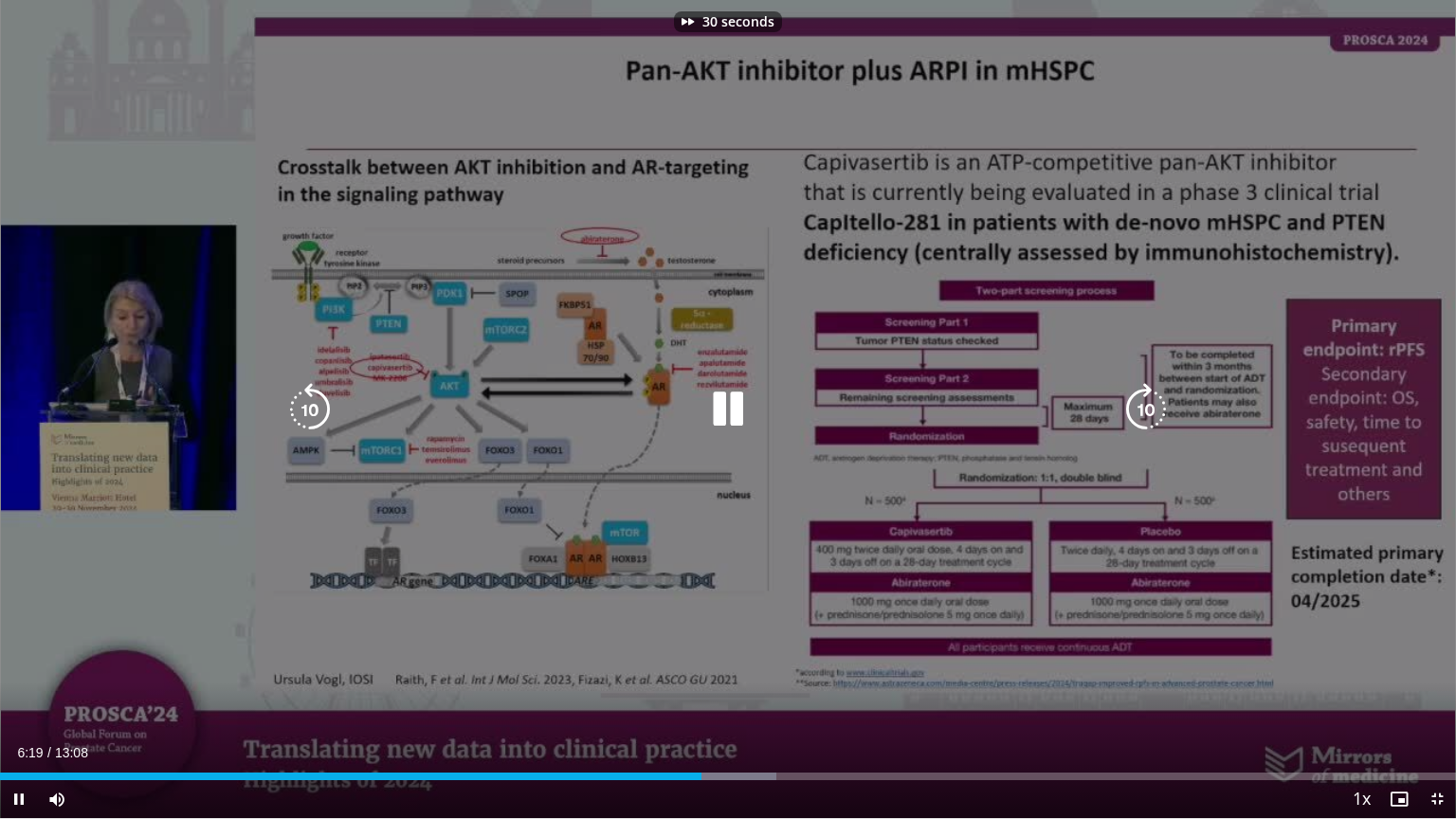click at bounding box center (1146, 410) 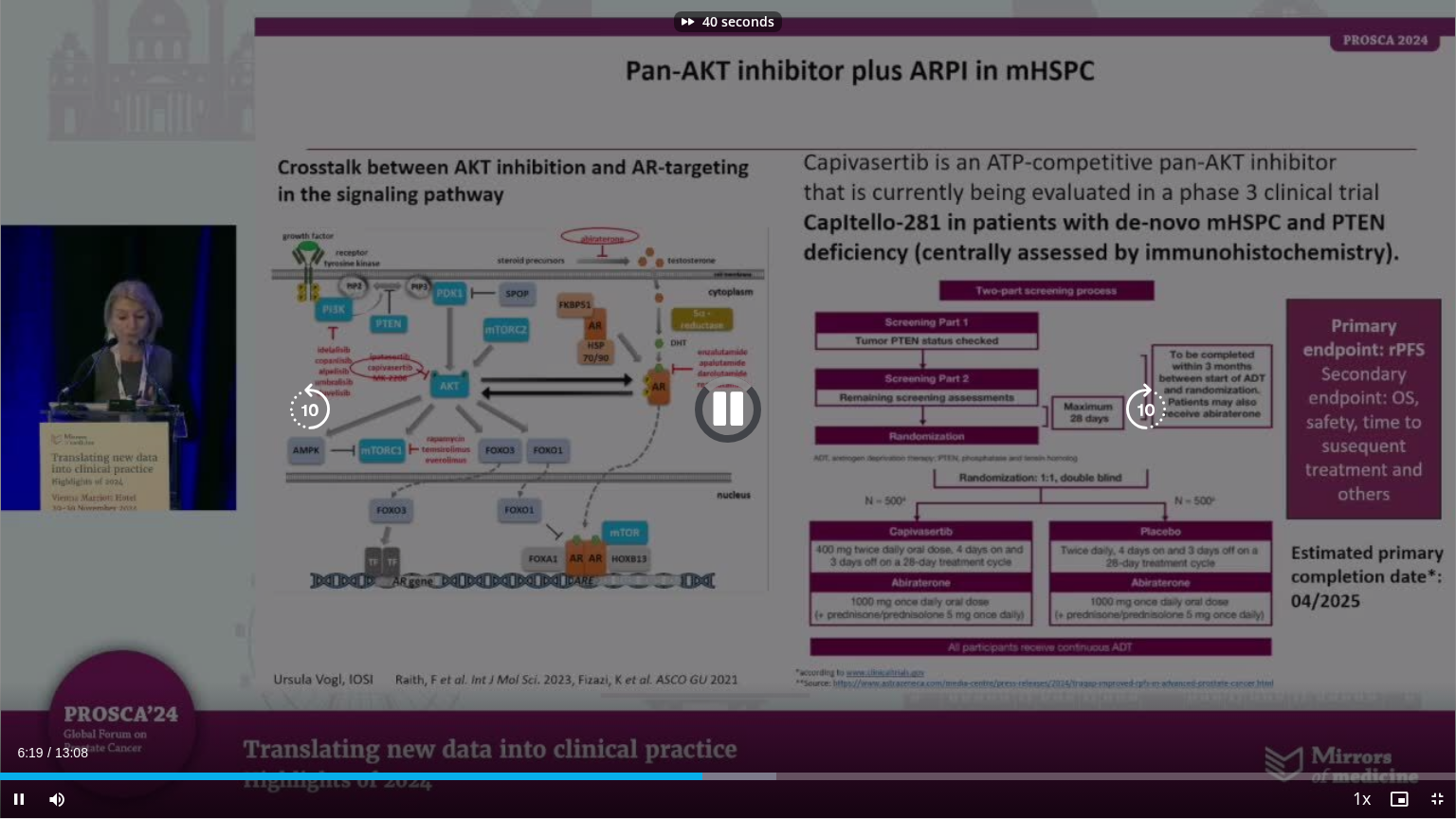 click at bounding box center [1146, 410] 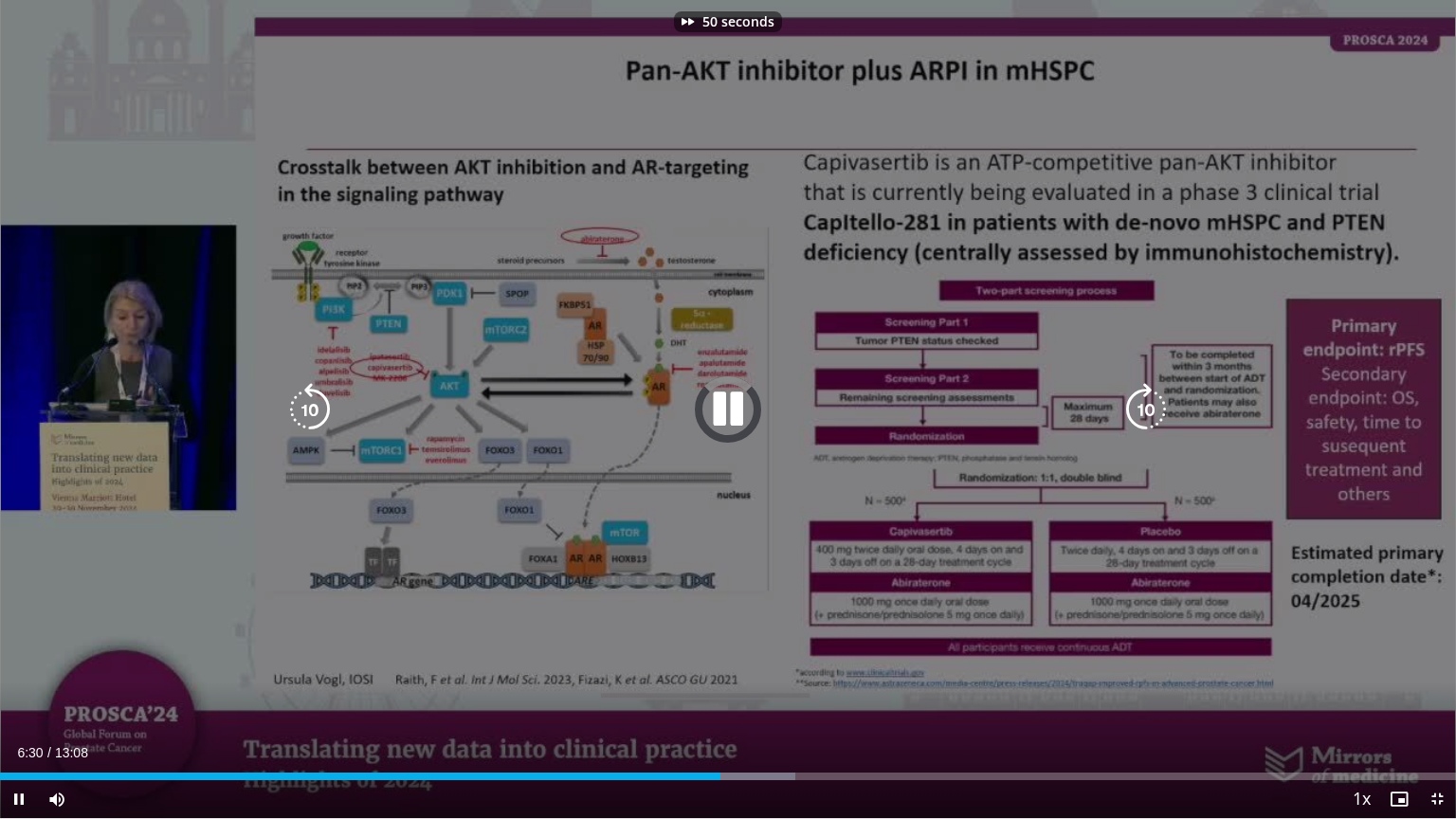 click at bounding box center (1146, 410) 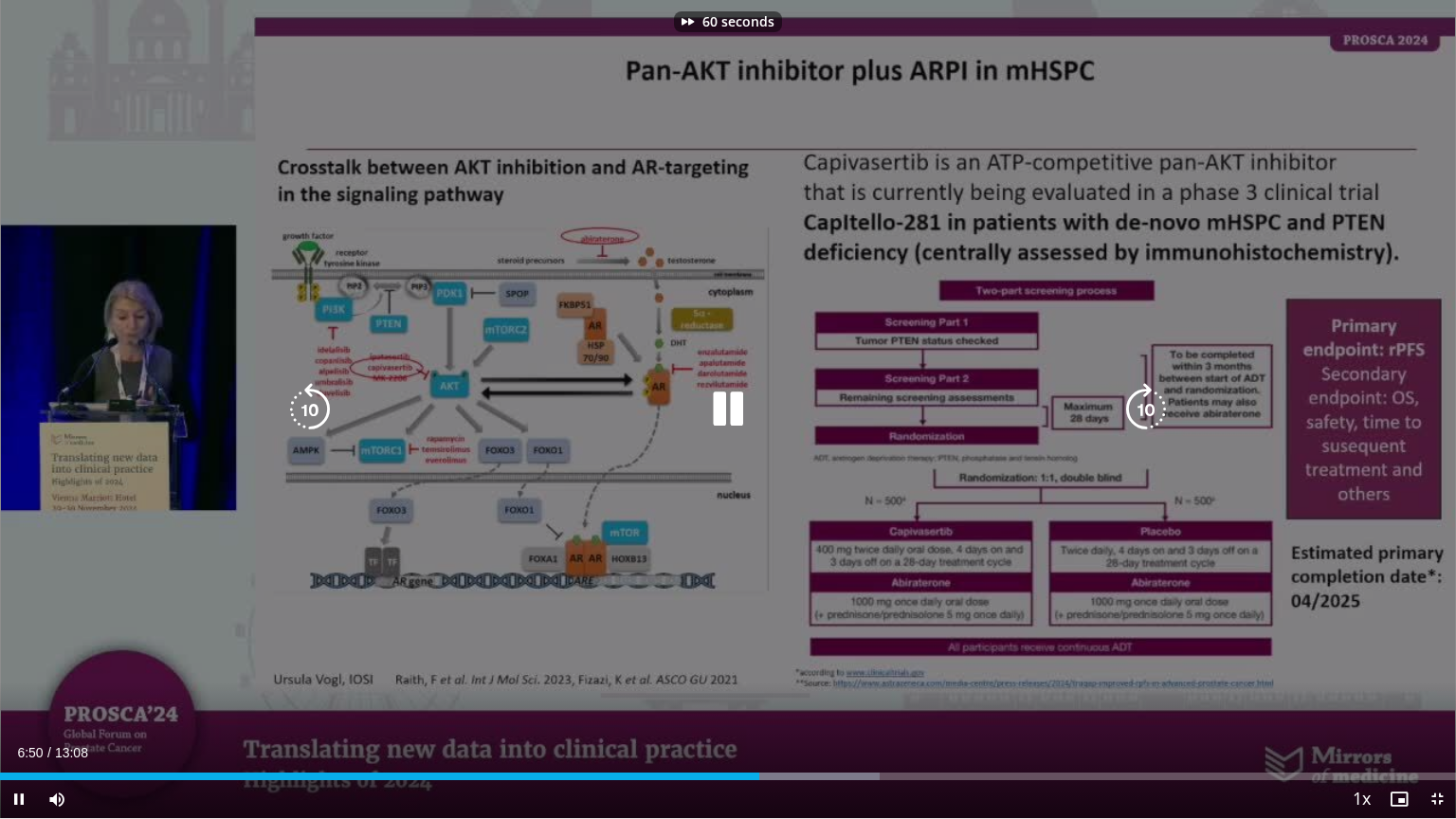 click at bounding box center (1146, 410) 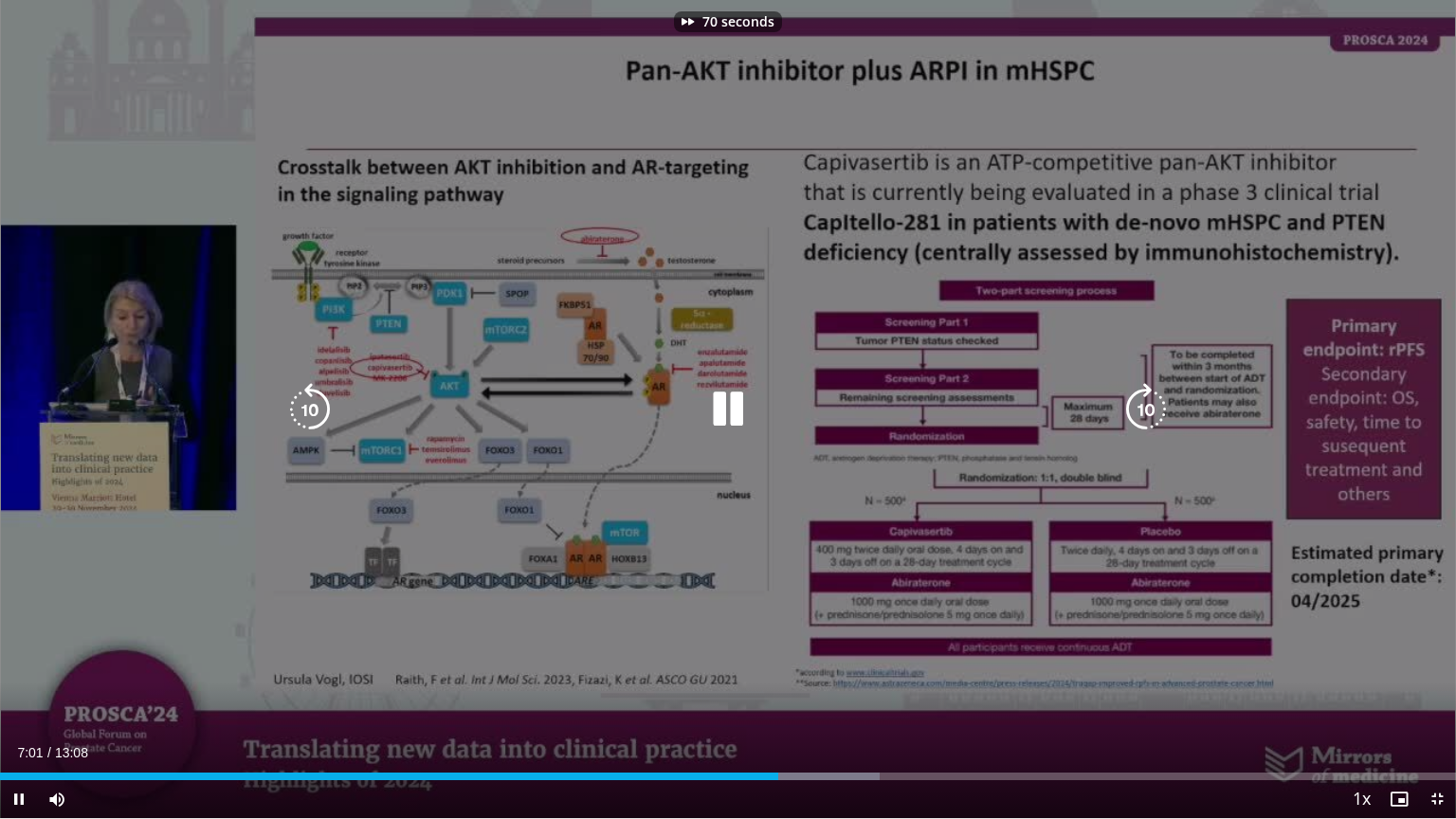 click at bounding box center [1146, 410] 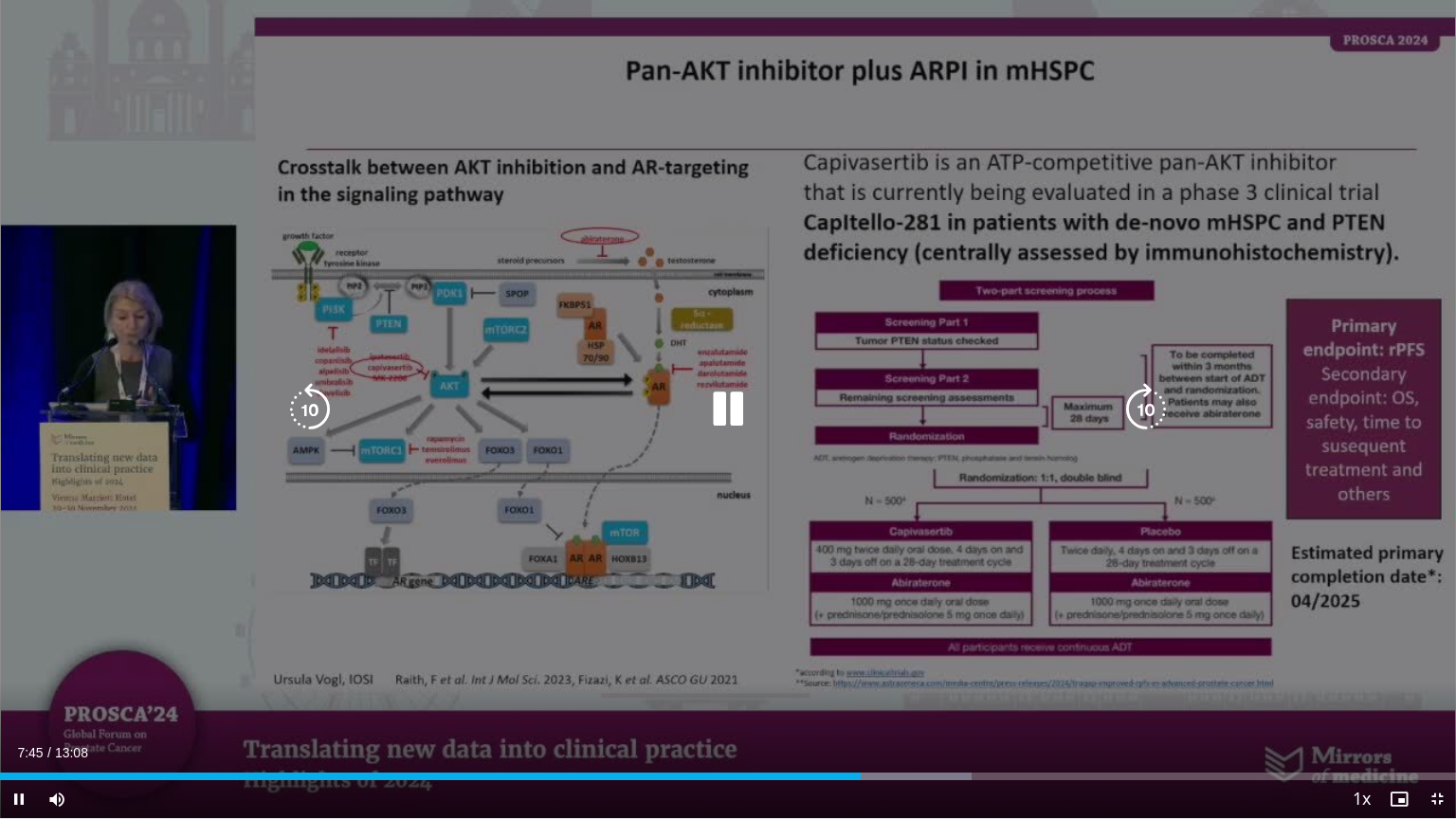click at bounding box center (1146, 410) 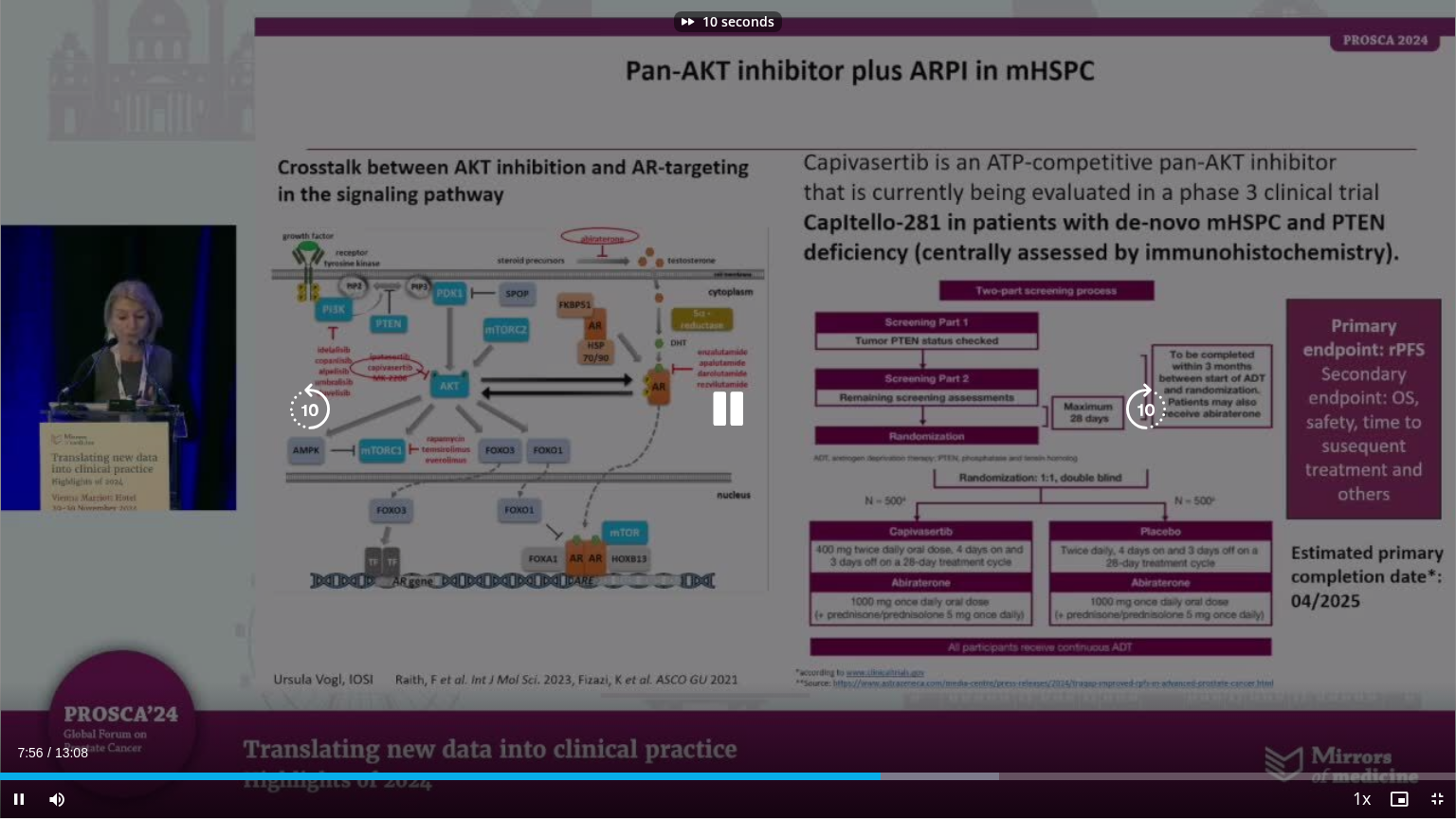 click at bounding box center (1146, 410) 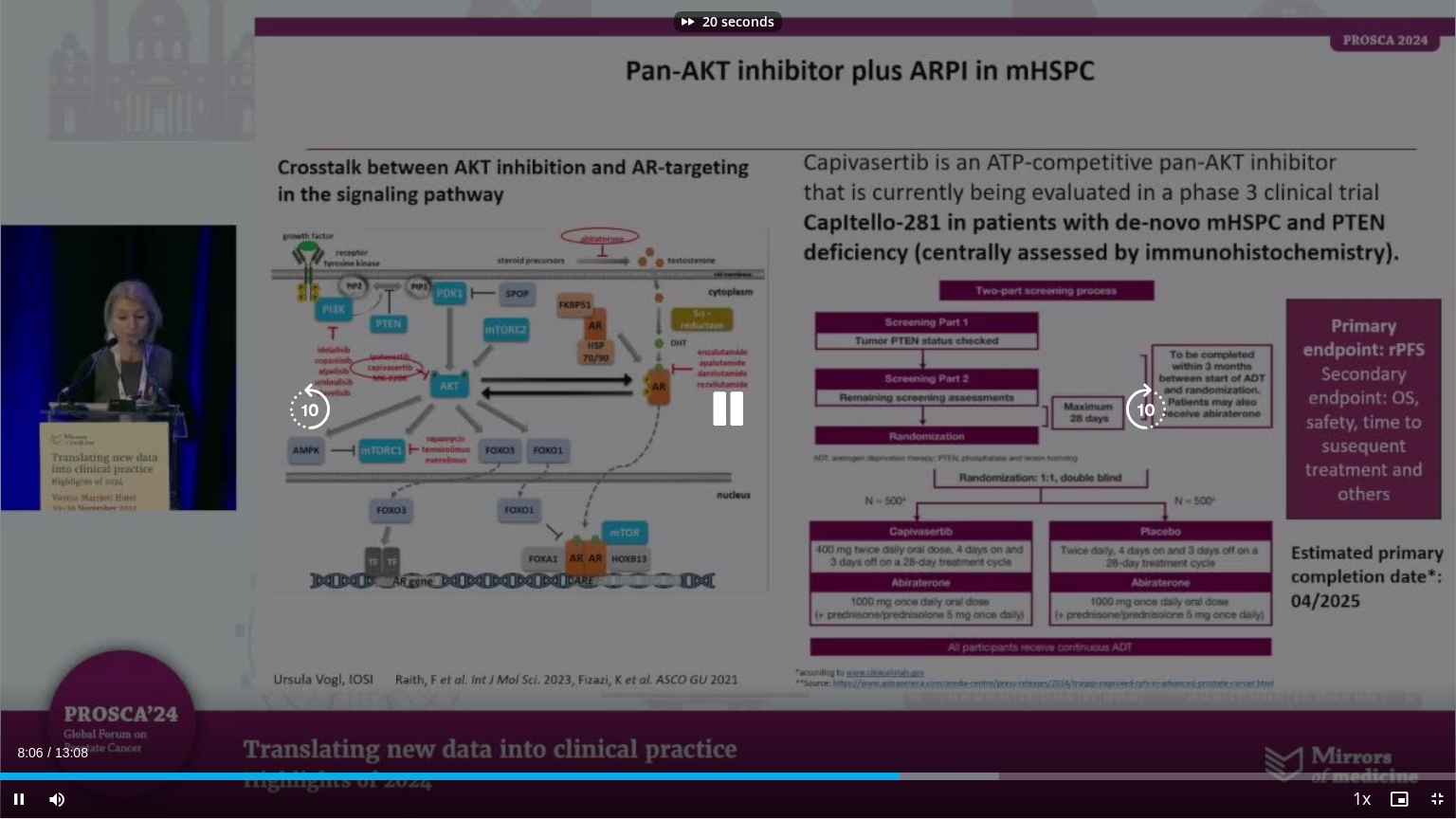click at bounding box center [1146, 410] 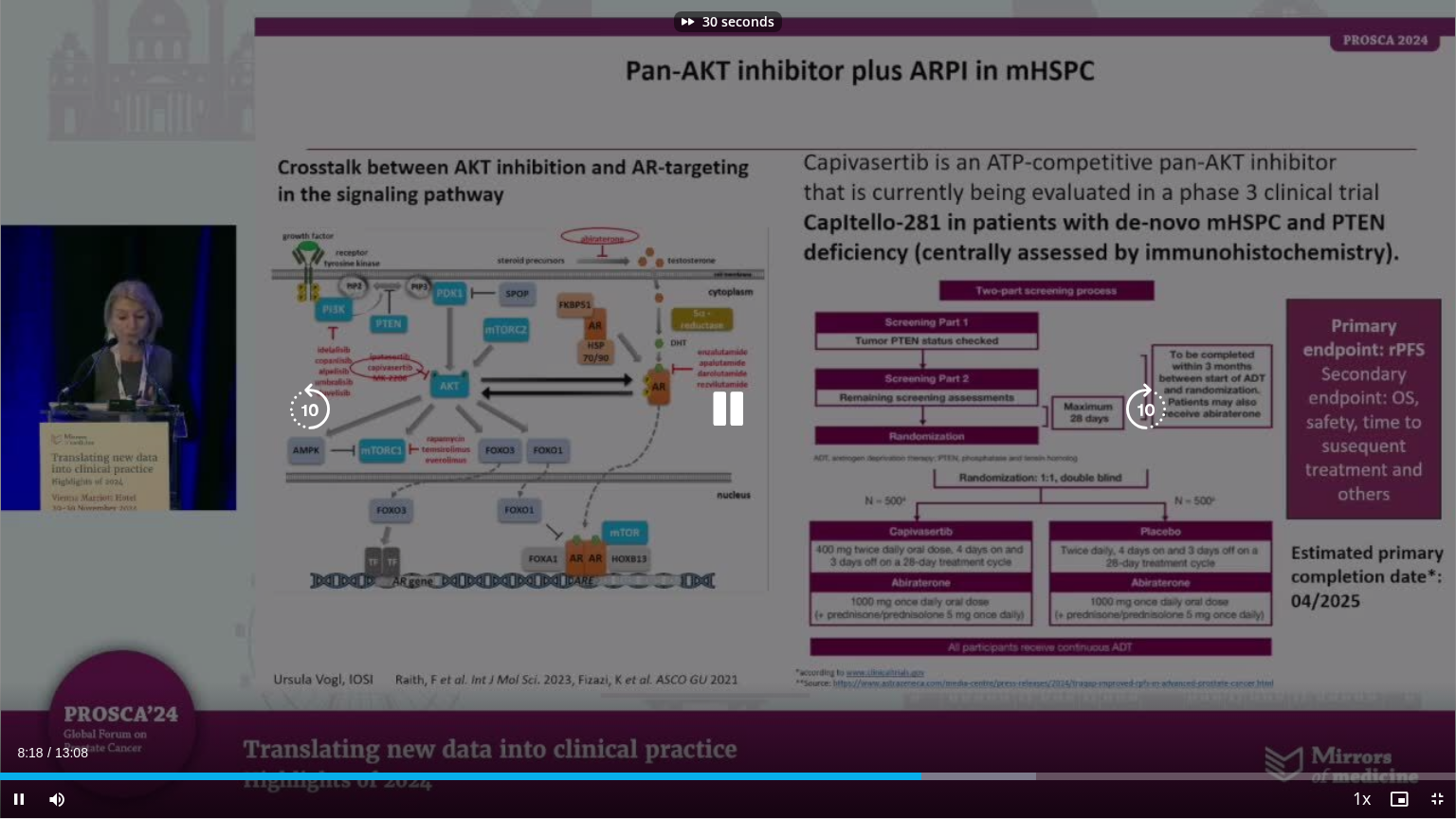 click at bounding box center [1146, 410] 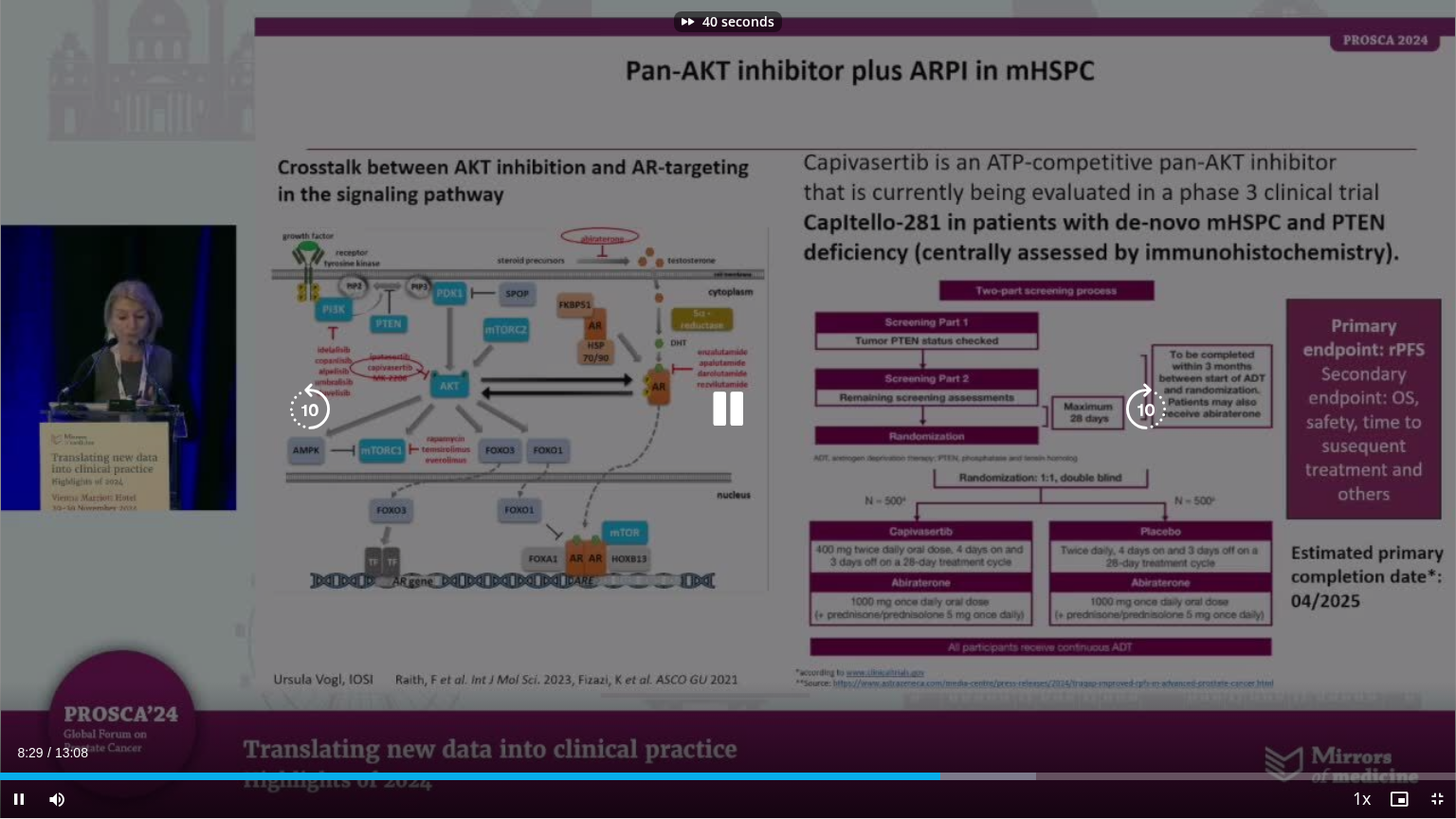 click at bounding box center [1146, 410] 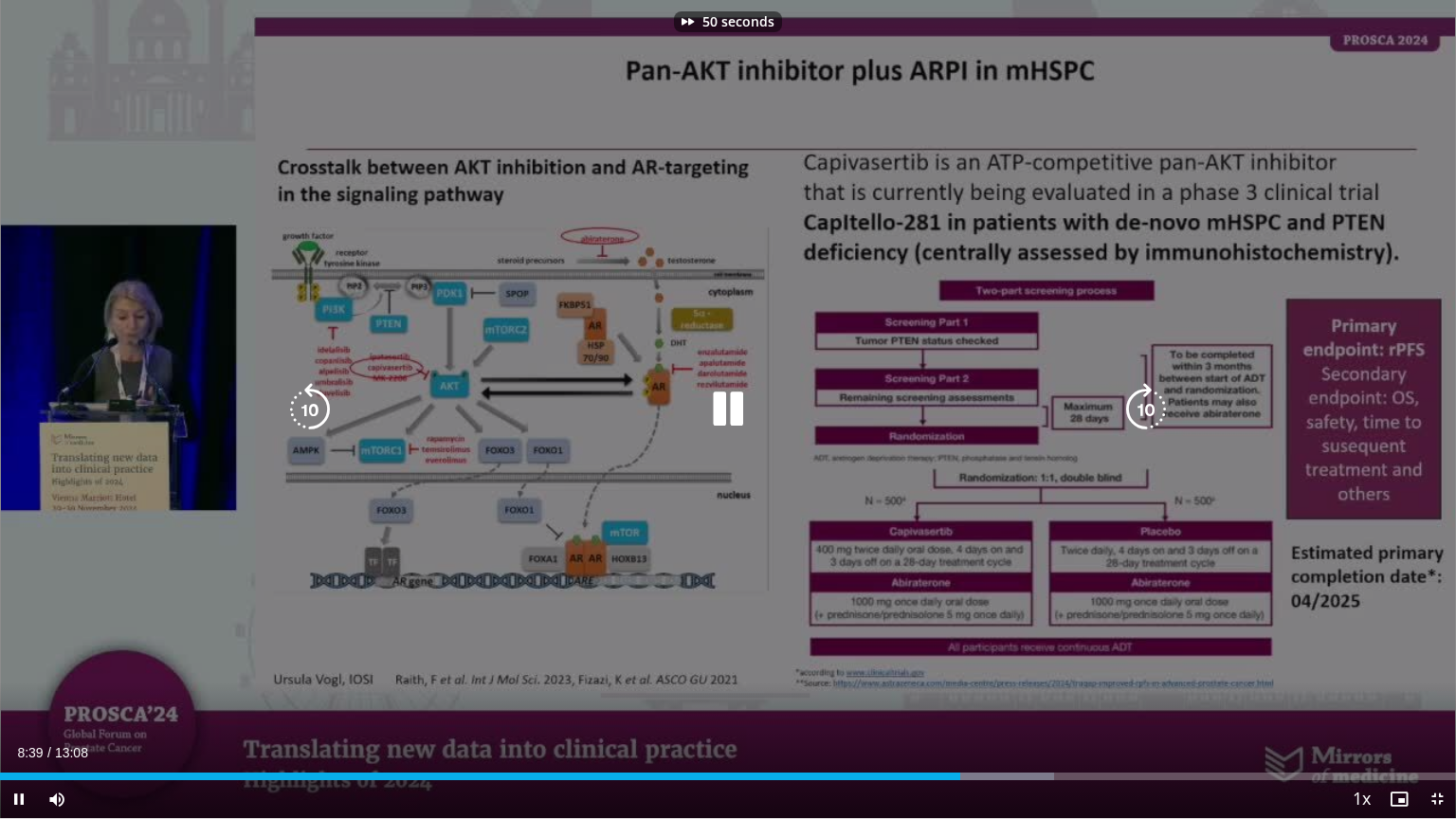 click at bounding box center (1146, 410) 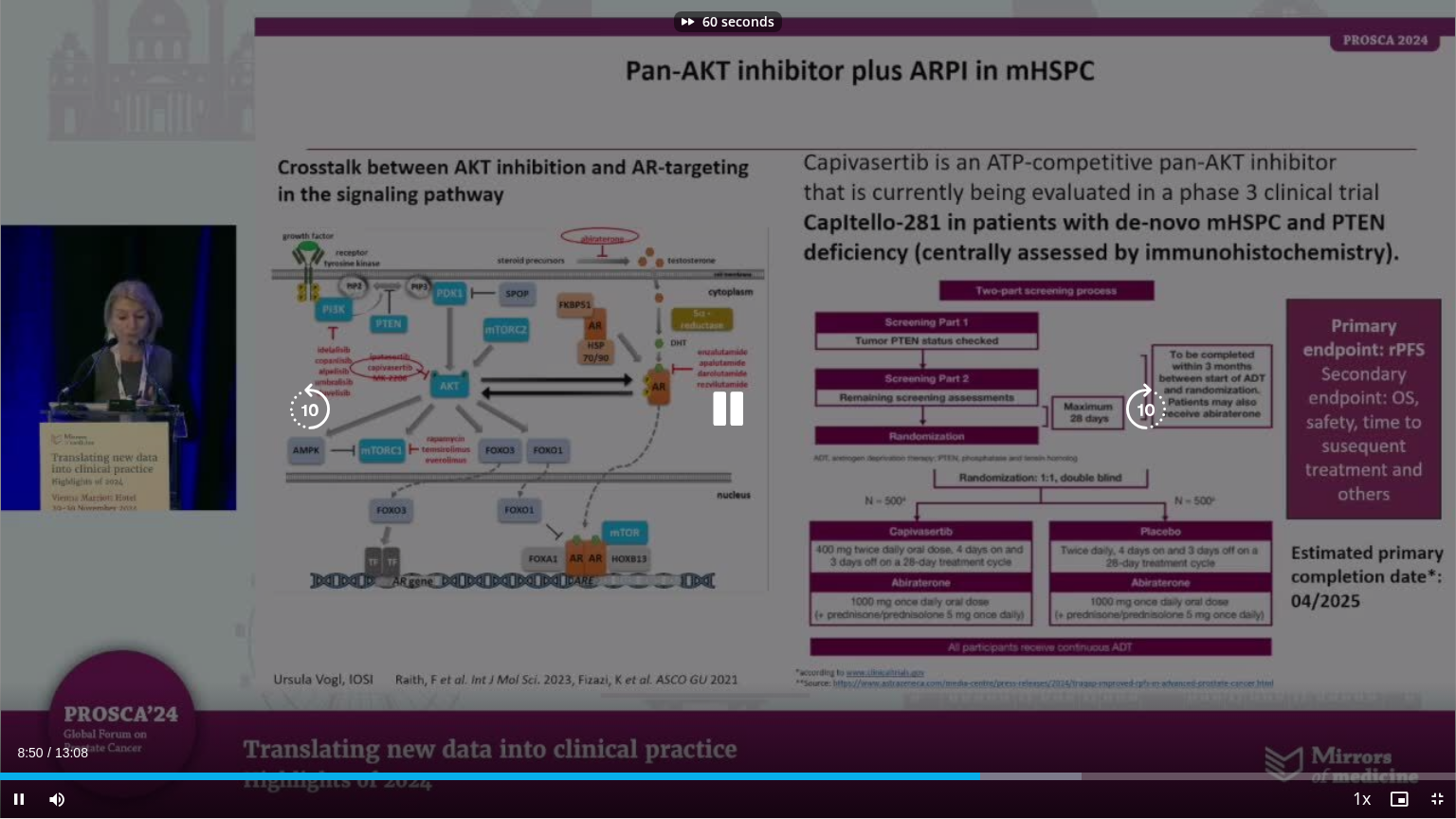 click at bounding box center (1146, 410) 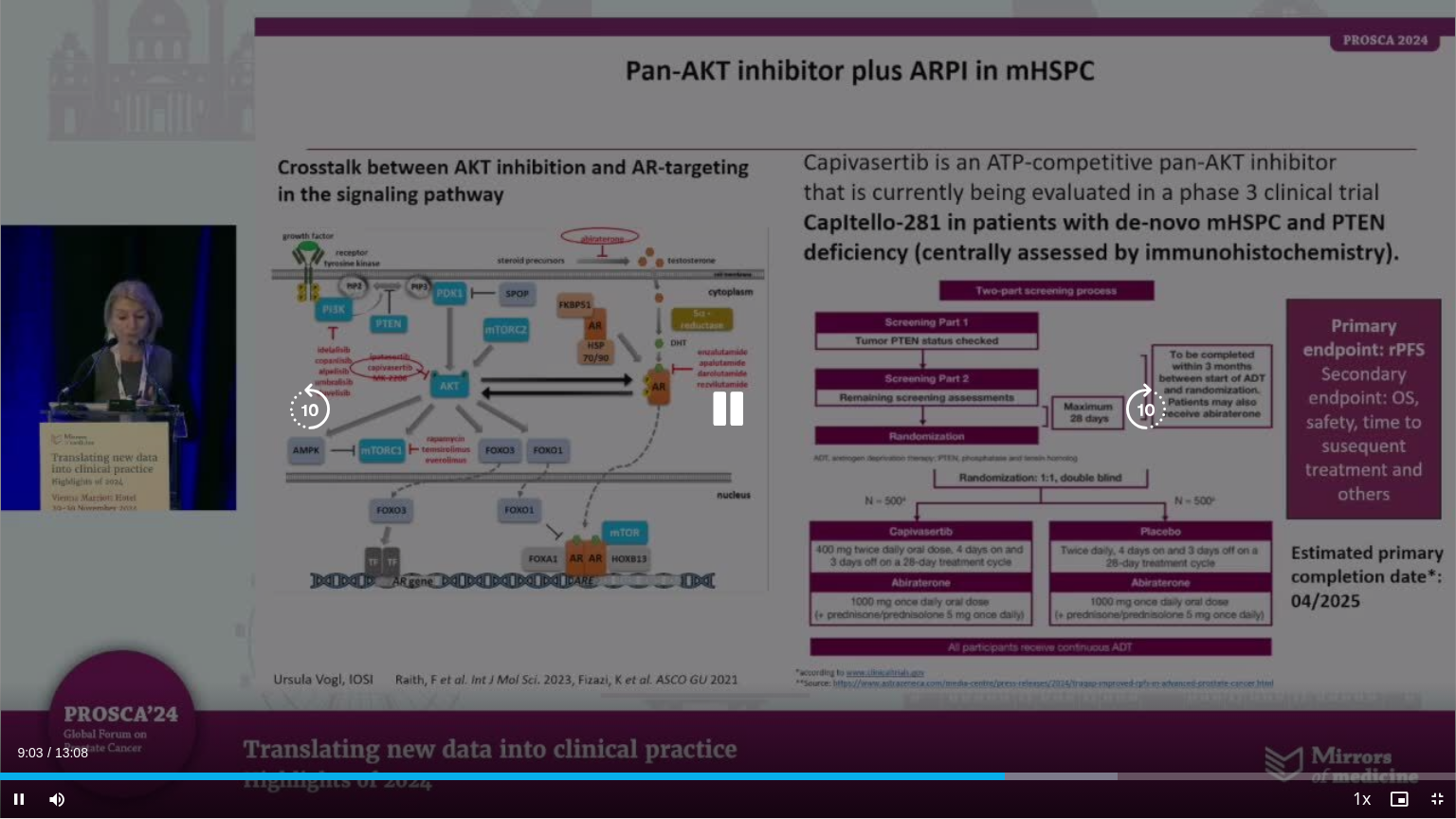 click at bounding box center [1146, 410] 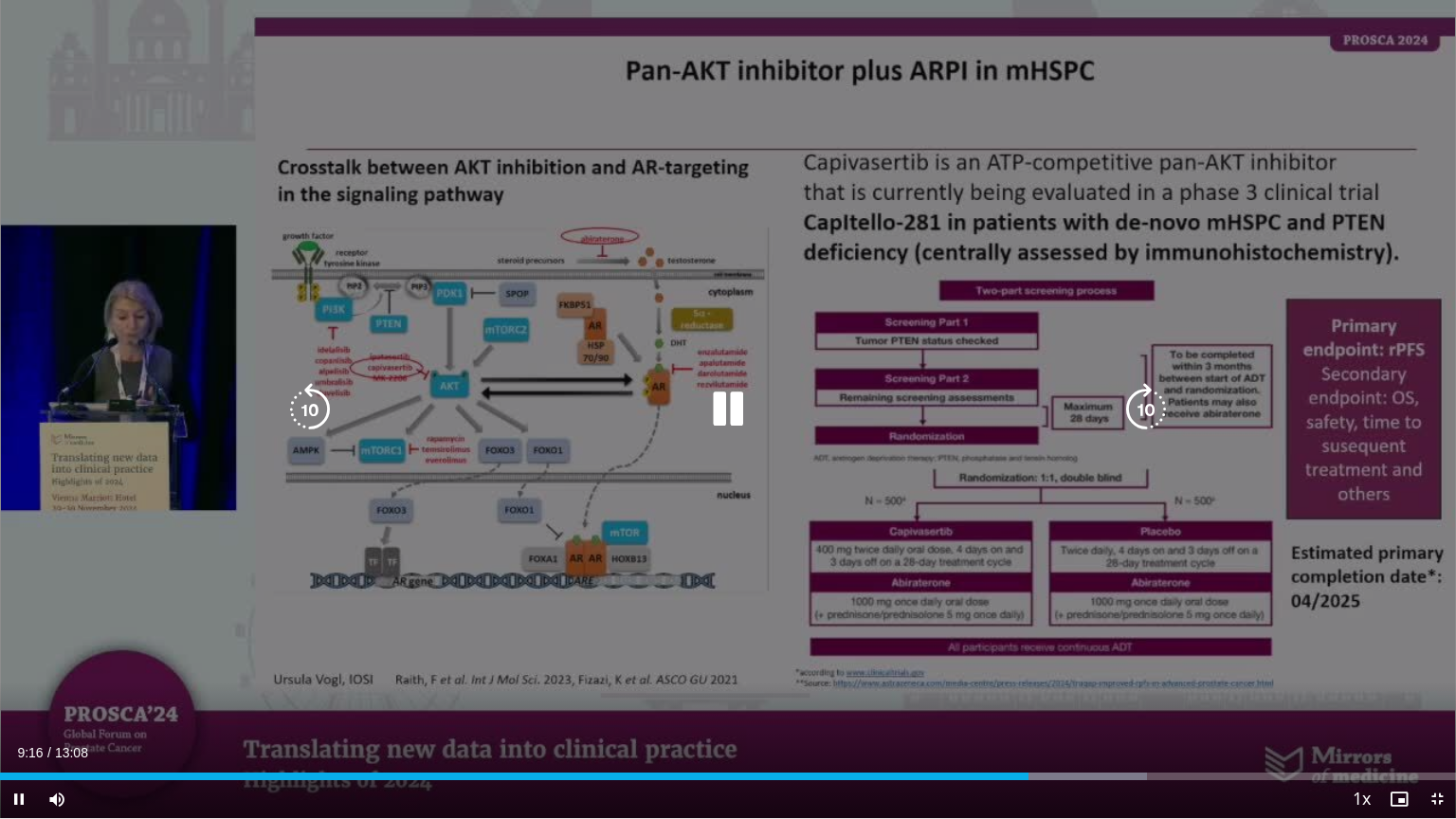 click on "10 seconds
Tap to unmute" at bounding box center (728, 409) 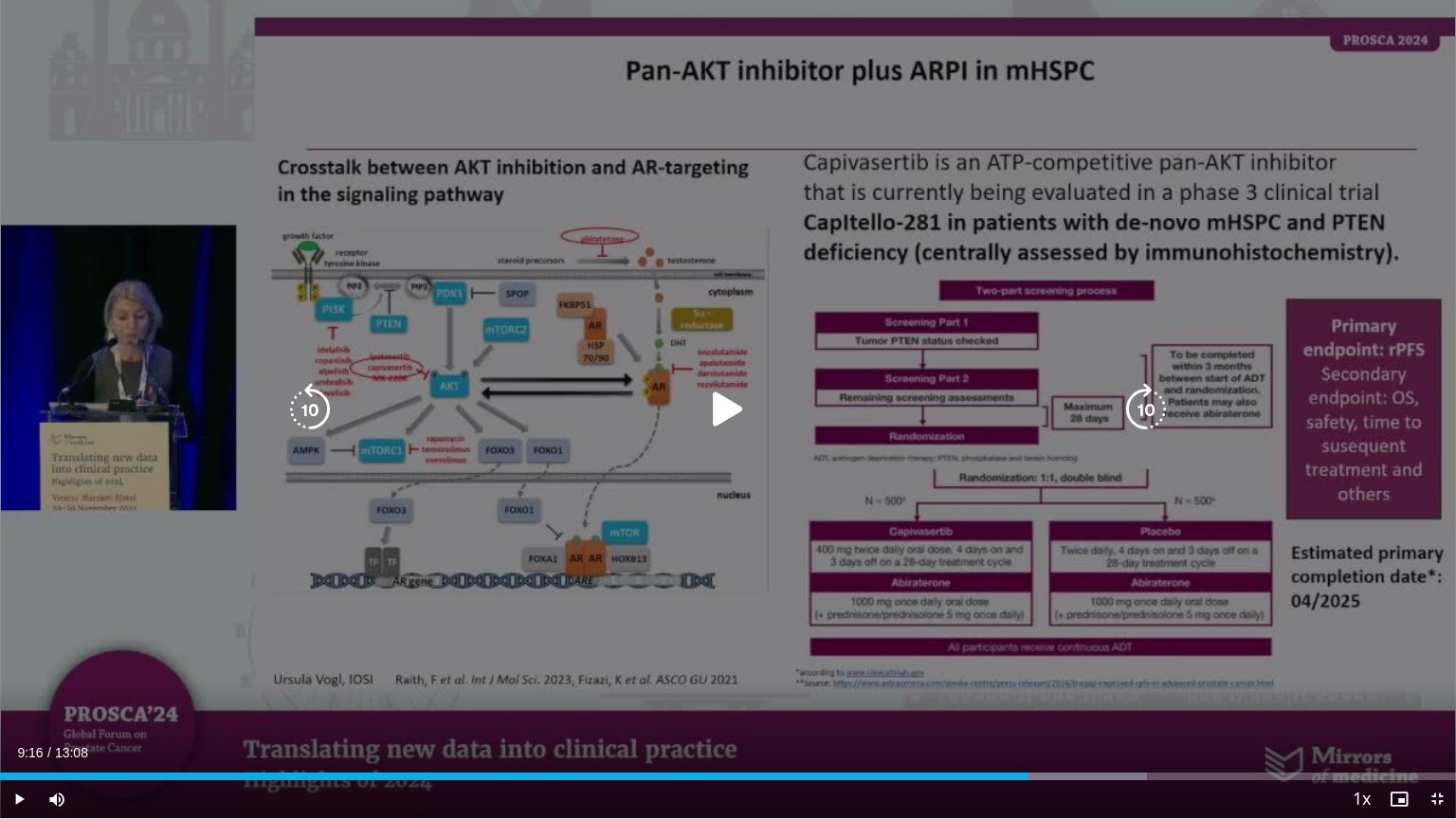 click at bounding box center [1146, 410] 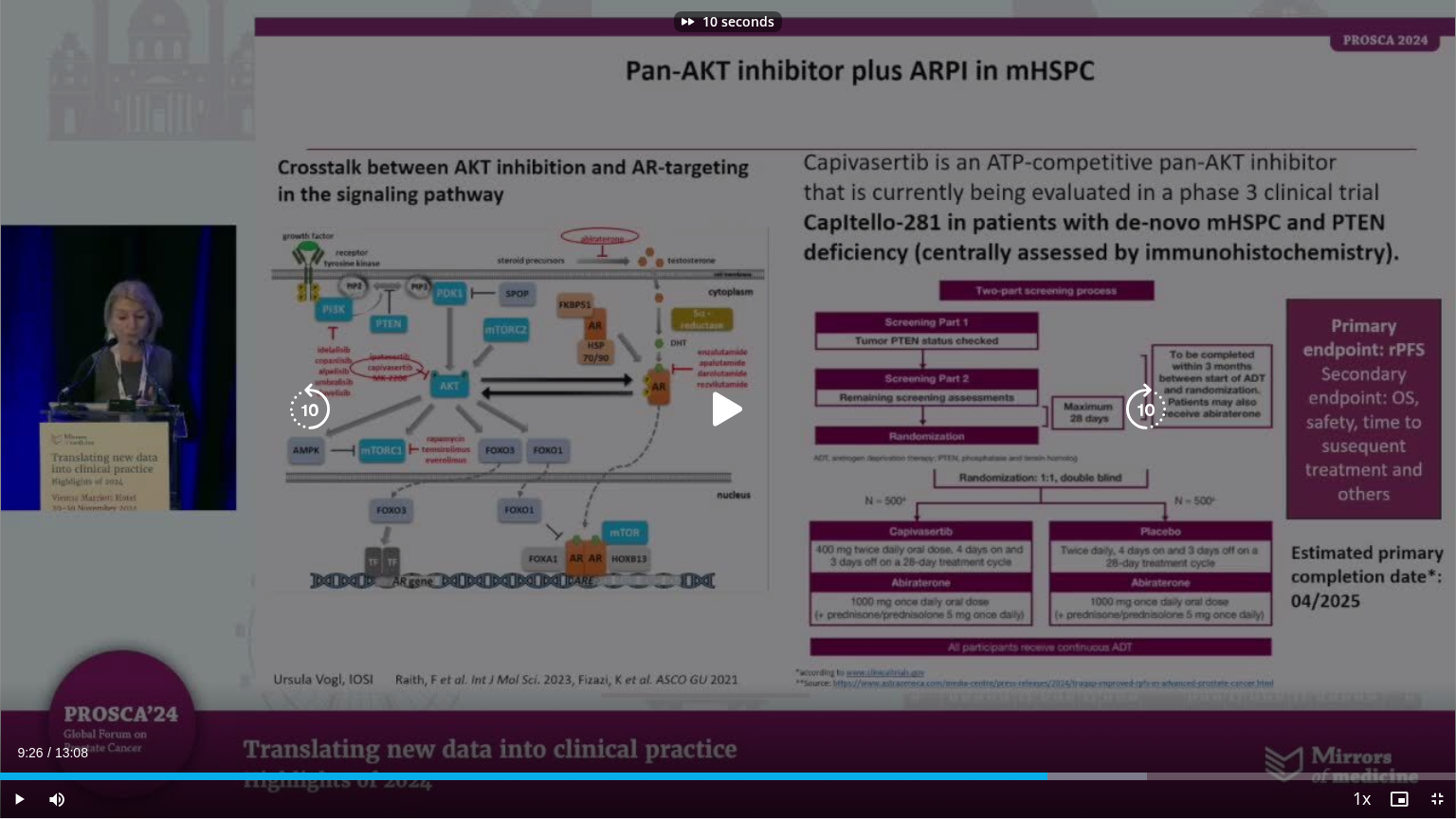 click at bounding box center (728, 410) 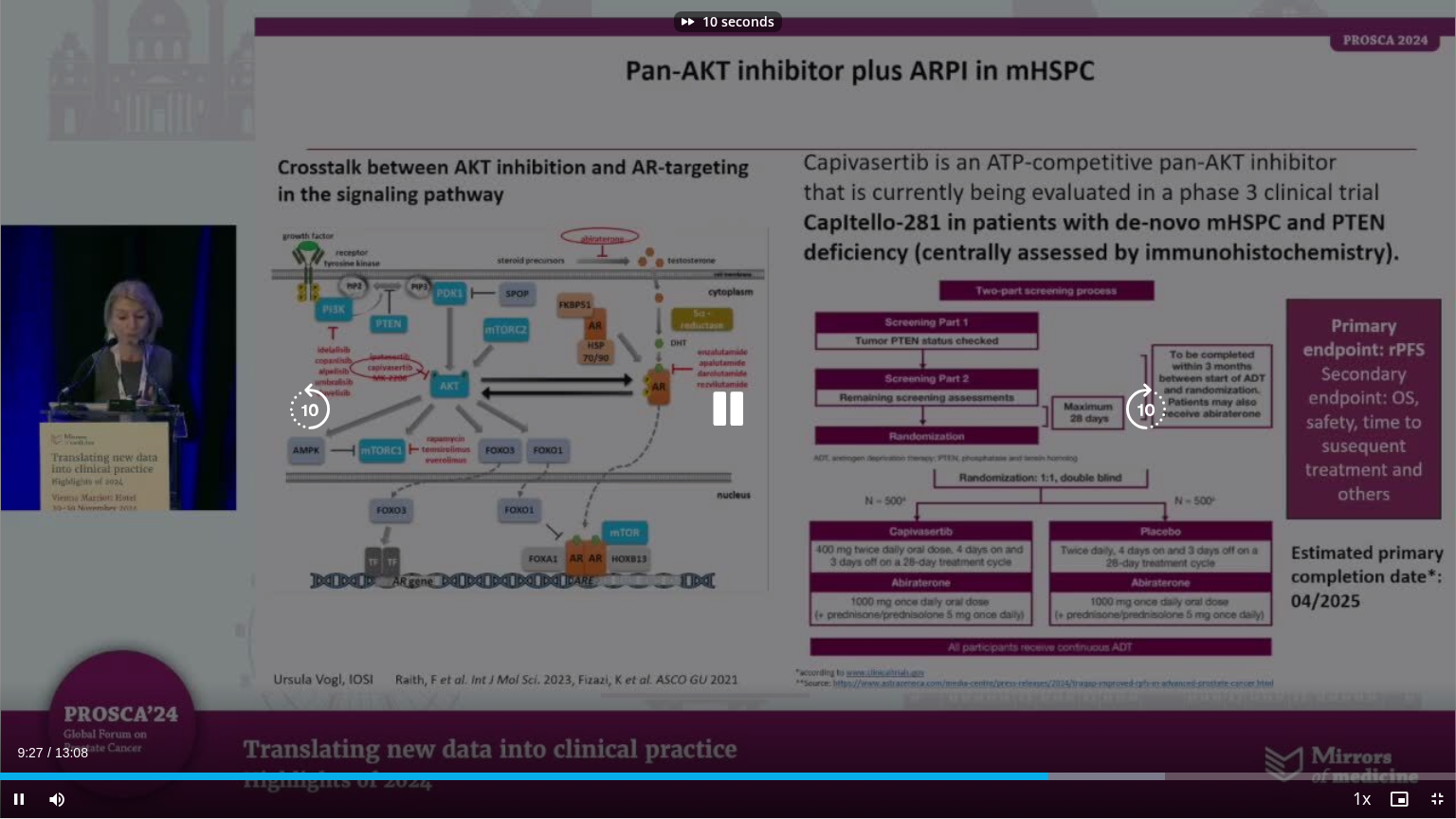 click at bounding box center [1146, 410] 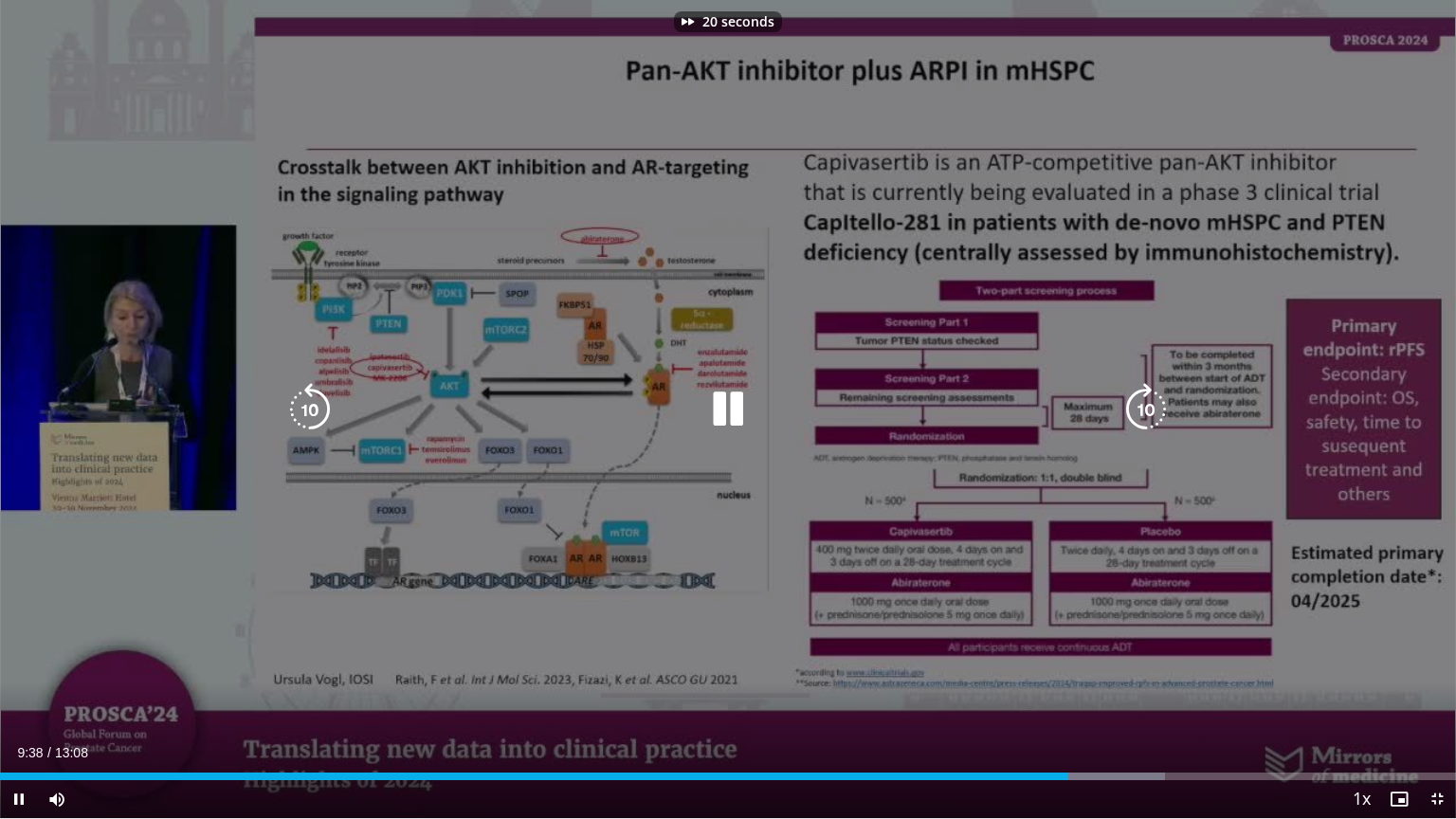 click at bounding box center (1146, 410) 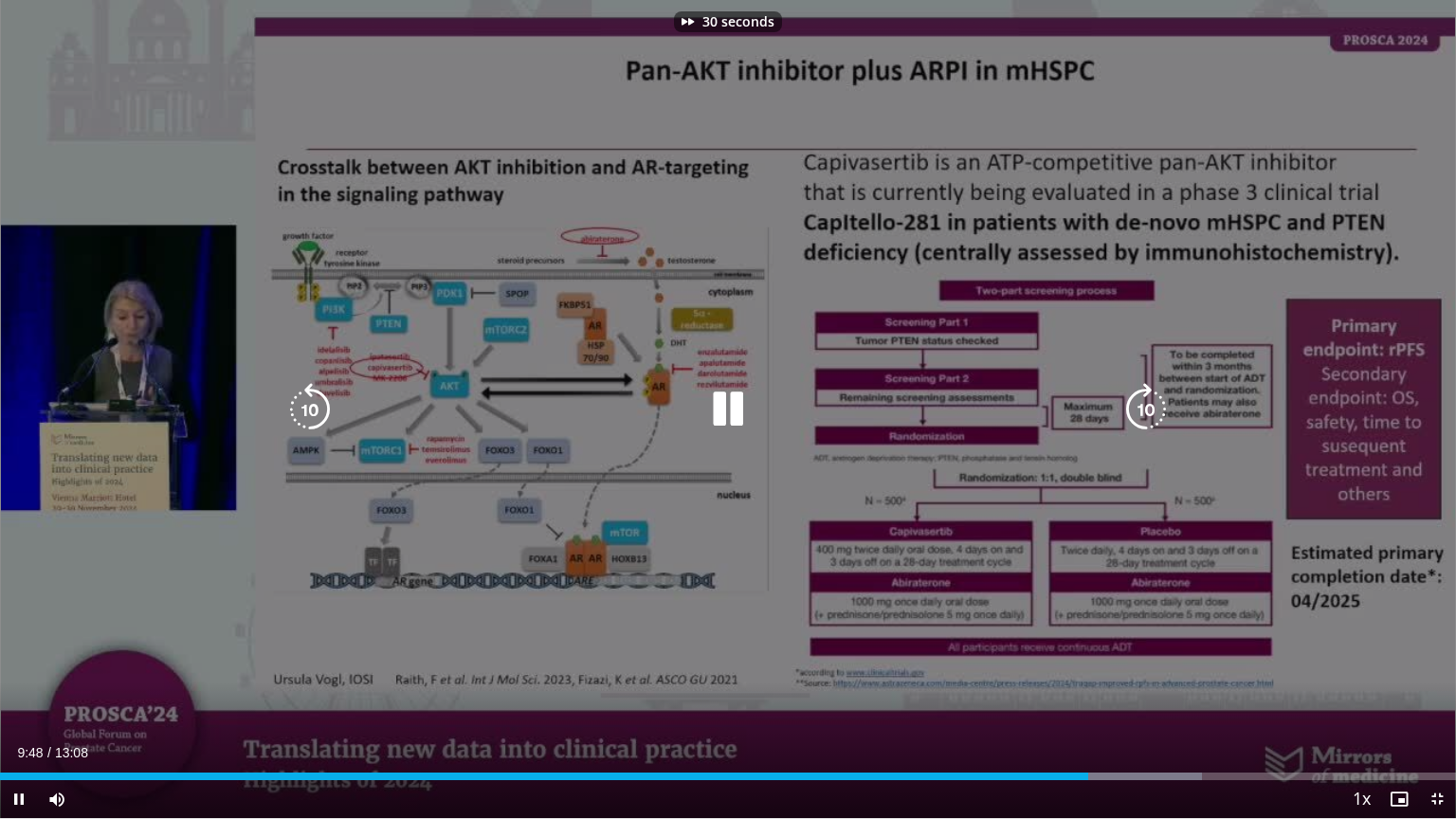 click at bounding box center (1146, 410) 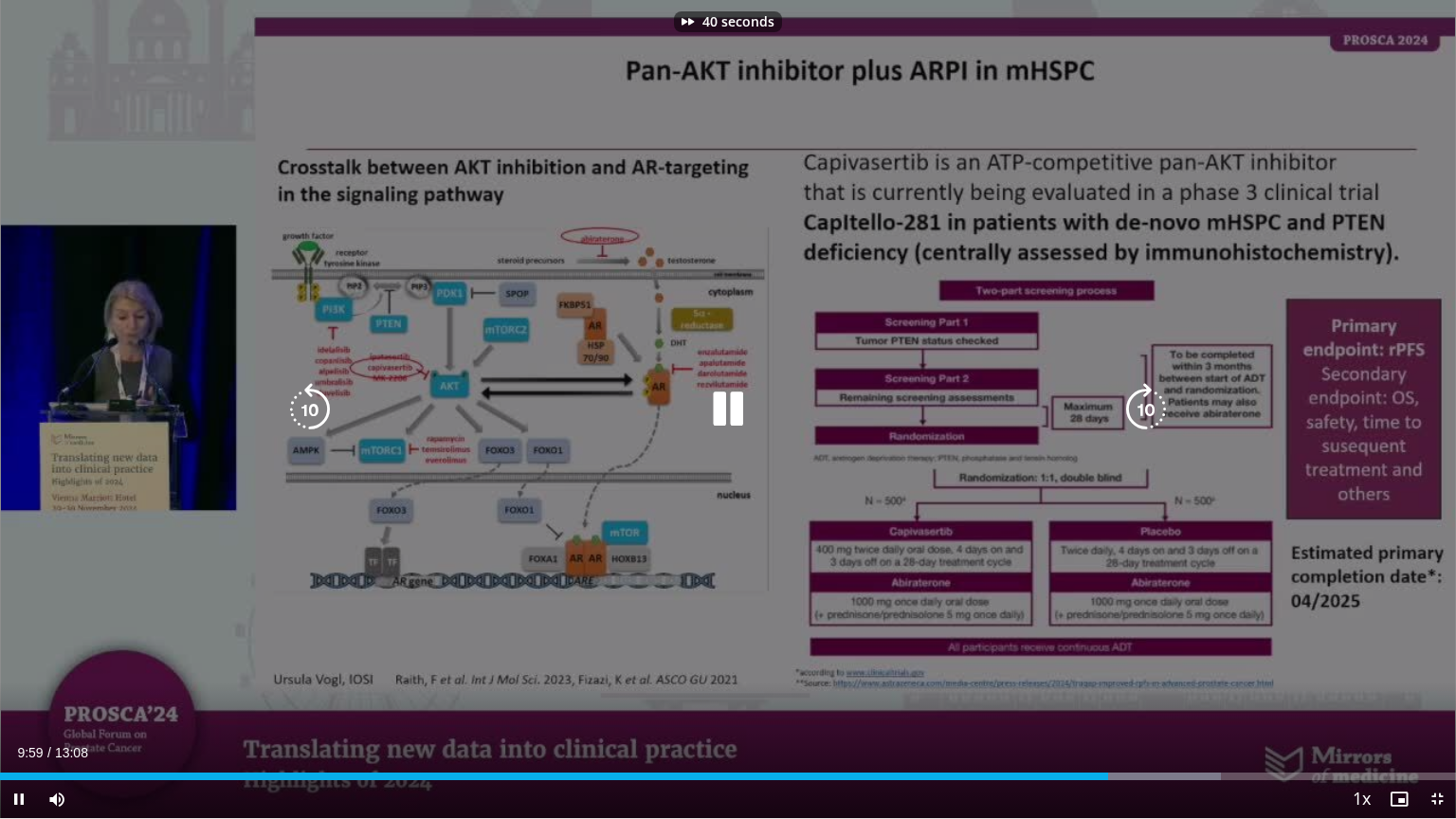 click at bounding box center [1146, 410] 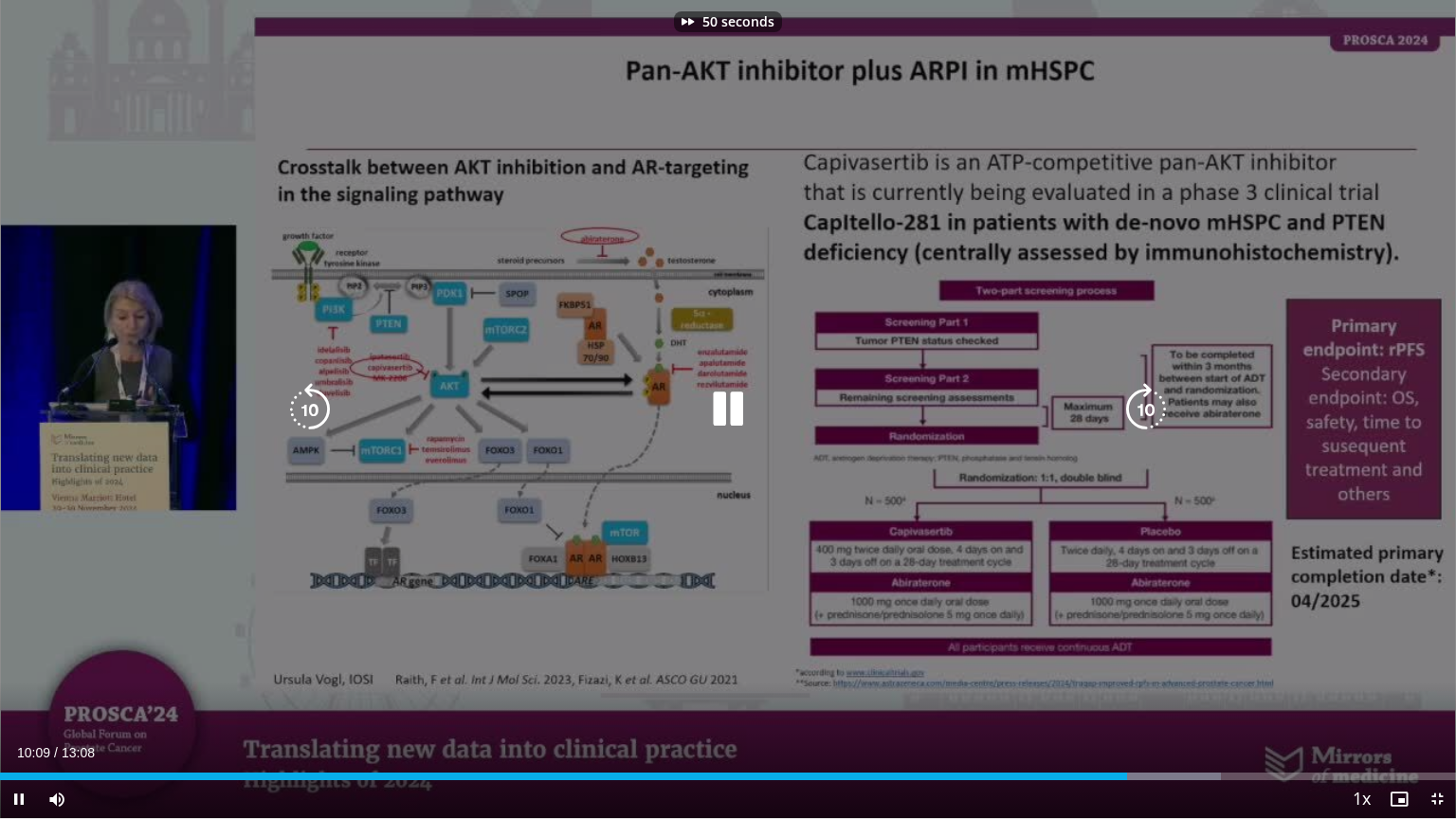 click at bounding box center [1146, 410] 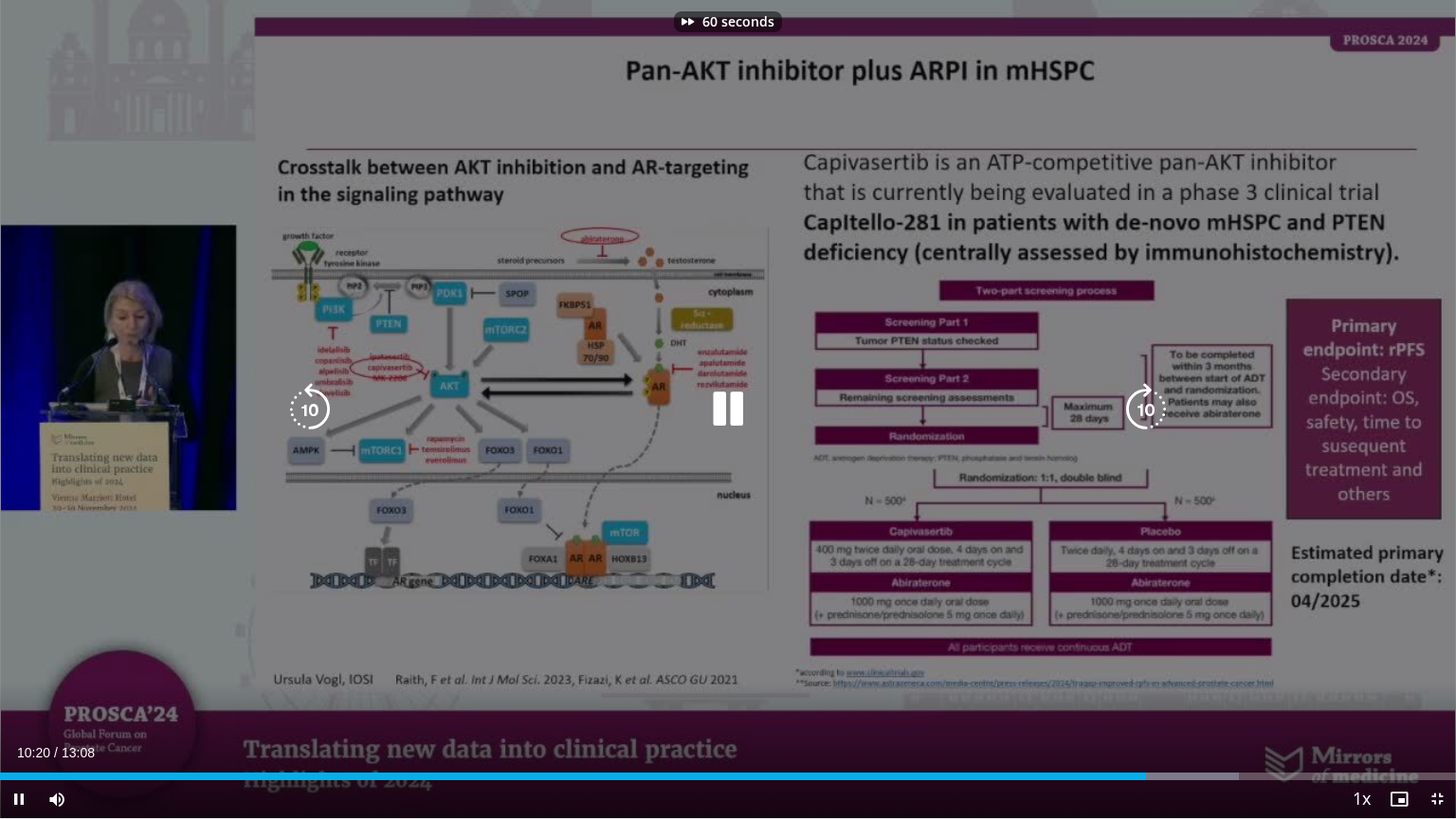 click at bounding box center [1146, 410] 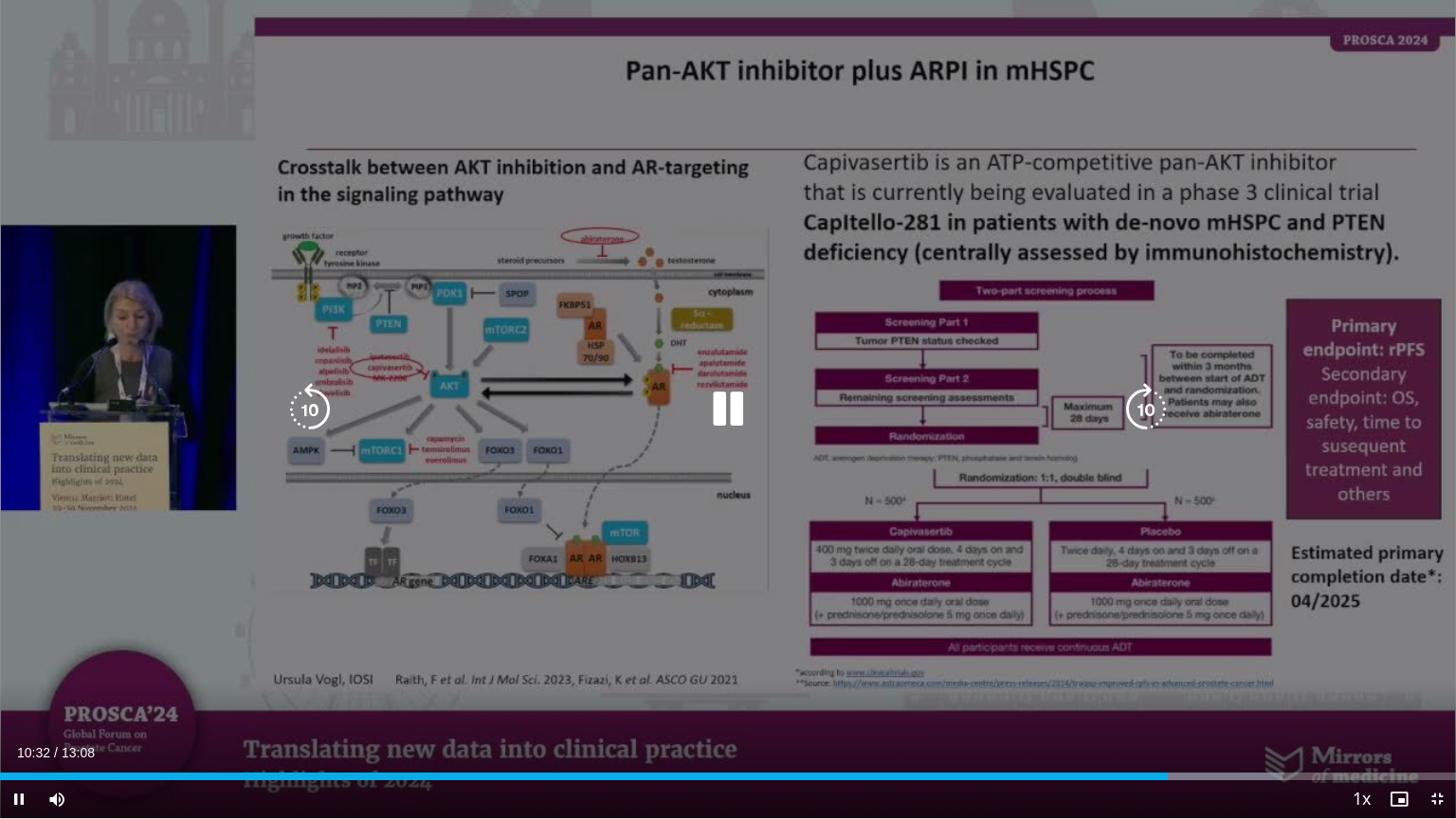 click on "70 seconds
Tap to unmute" at bounding box center (728, 409) 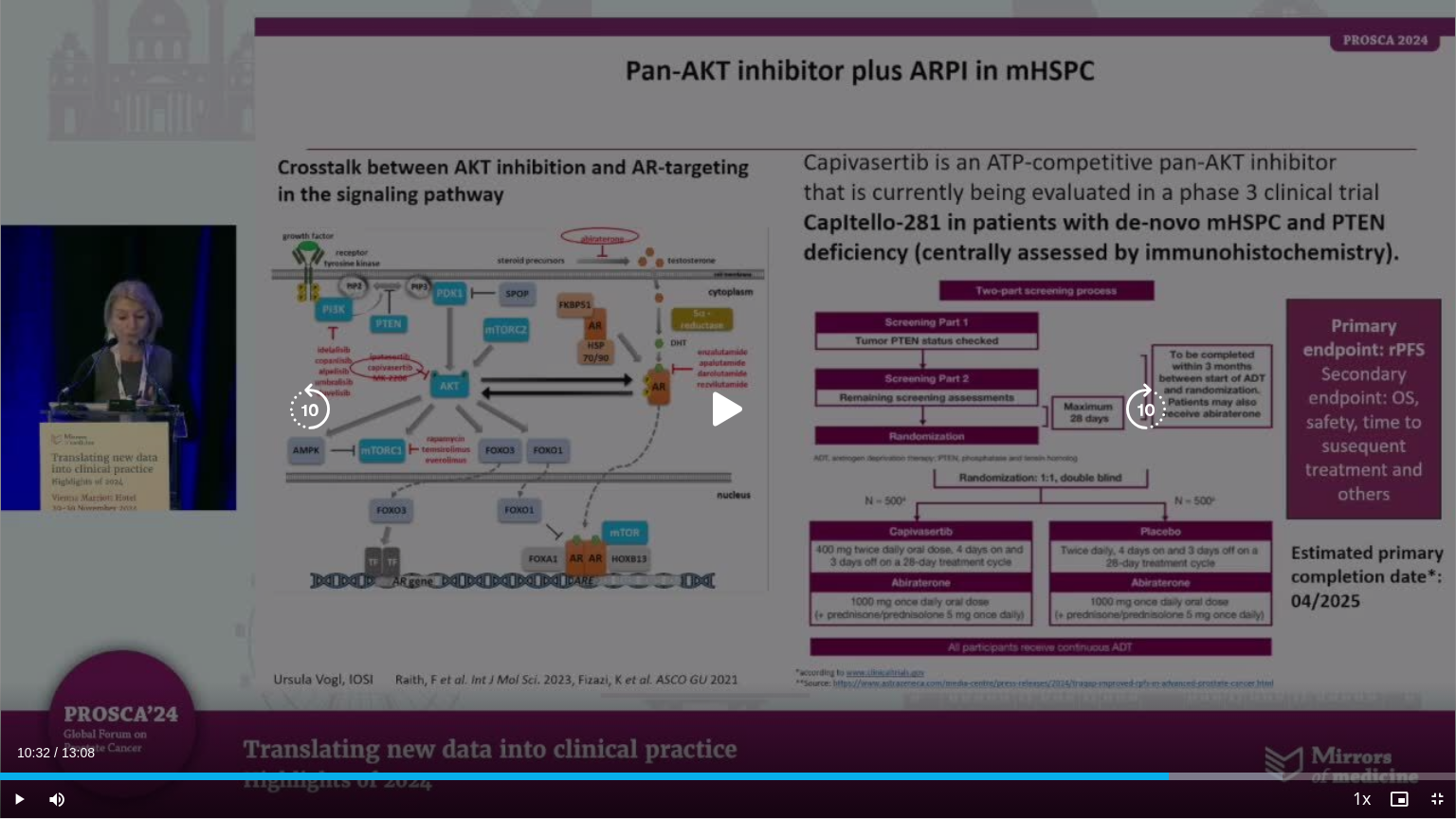 click at bounding box center (1146, 410) 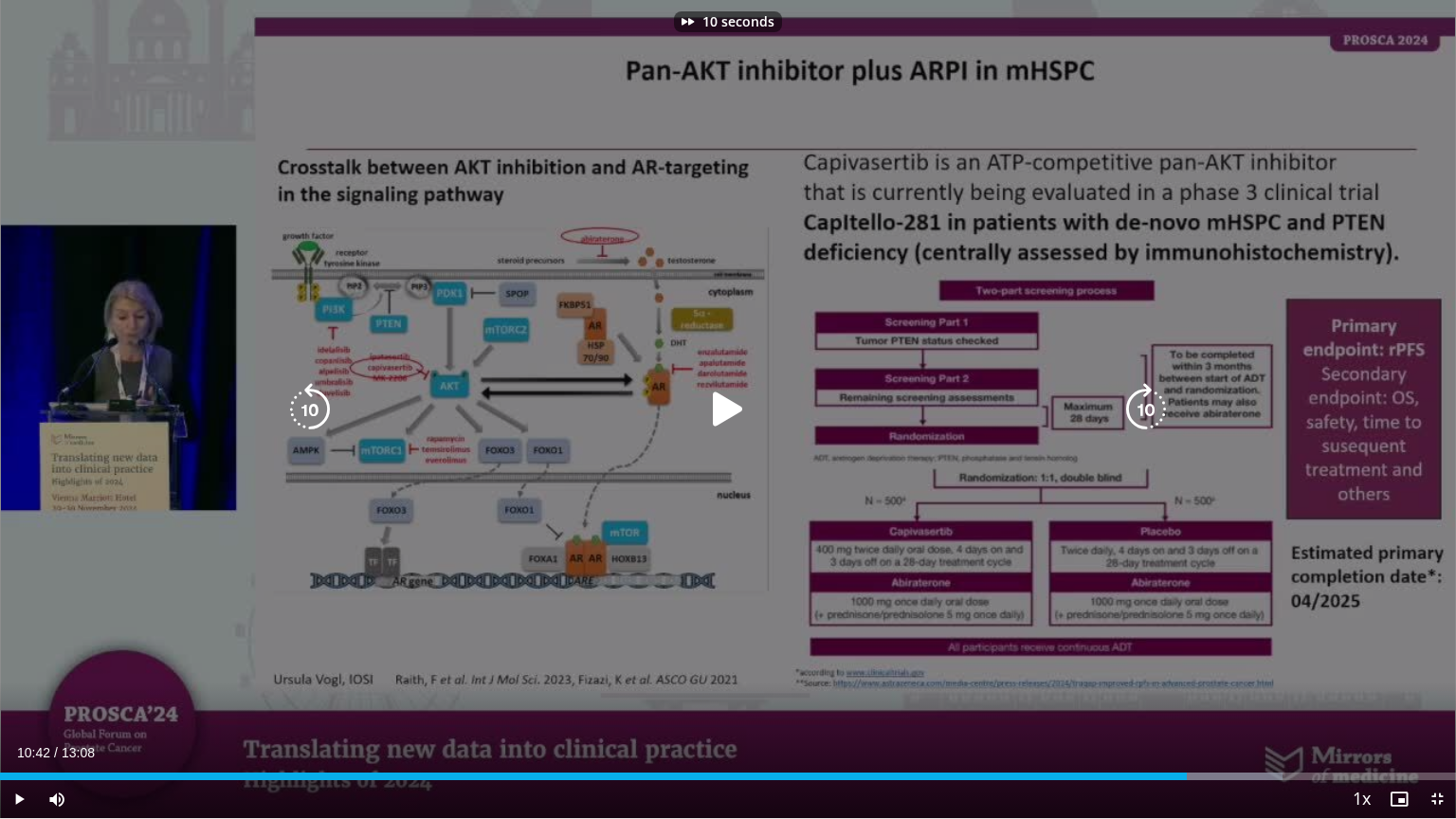 click at bounding box center (1146, 410) 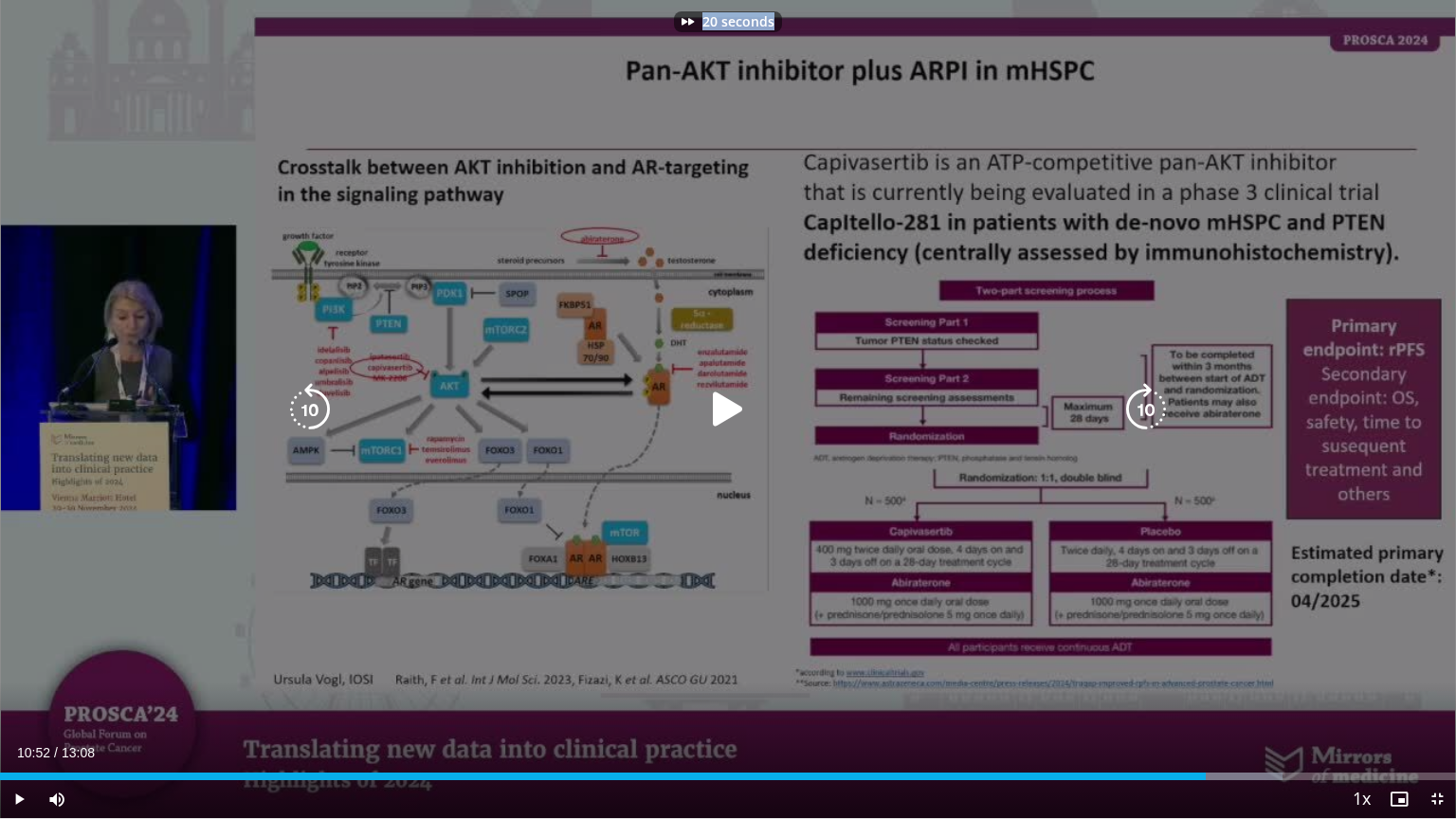 click on "20 seconds
Tap to unmute" at bounding box center (728, 409) 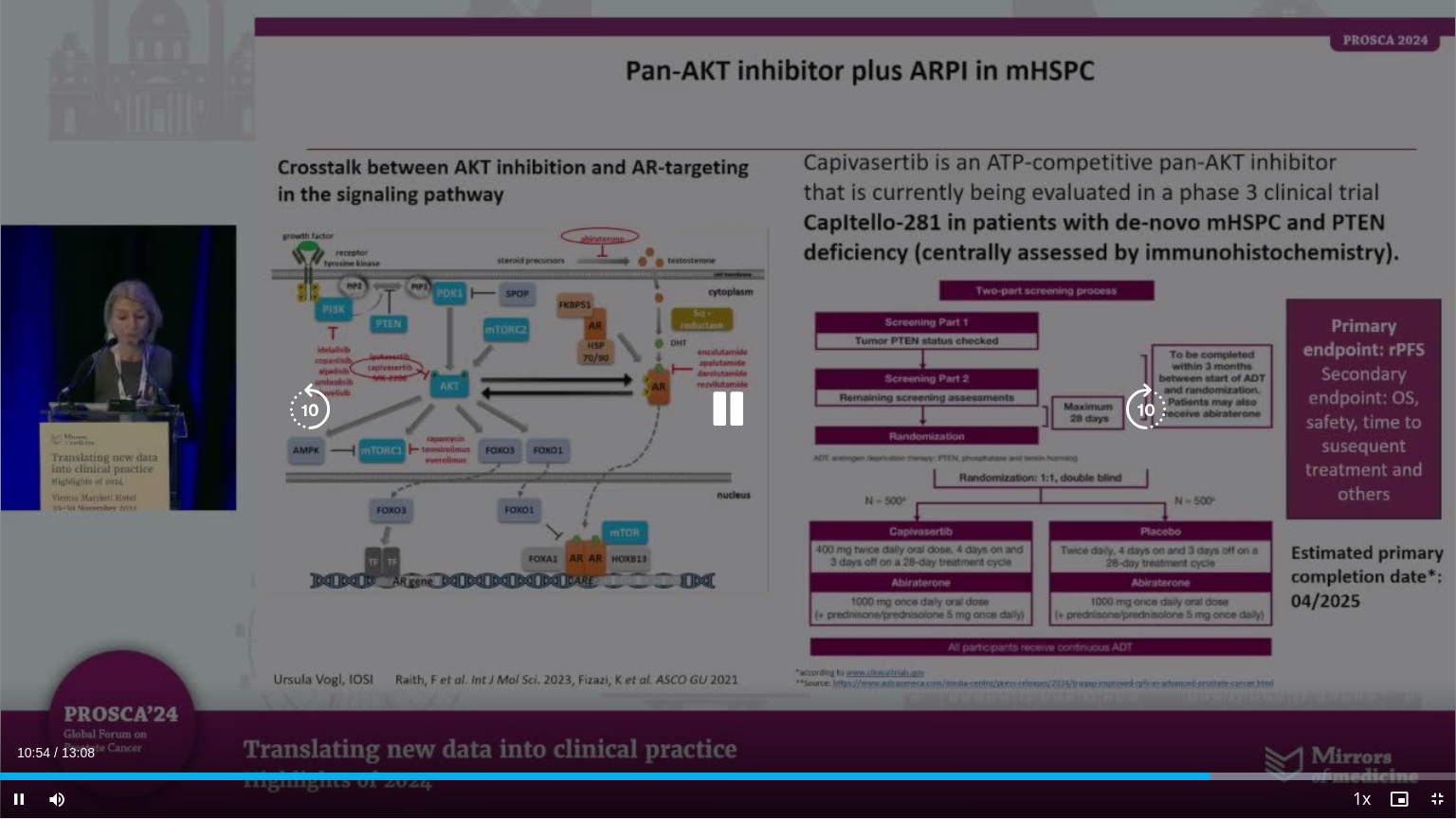 click at bounding box center [1146, 410] 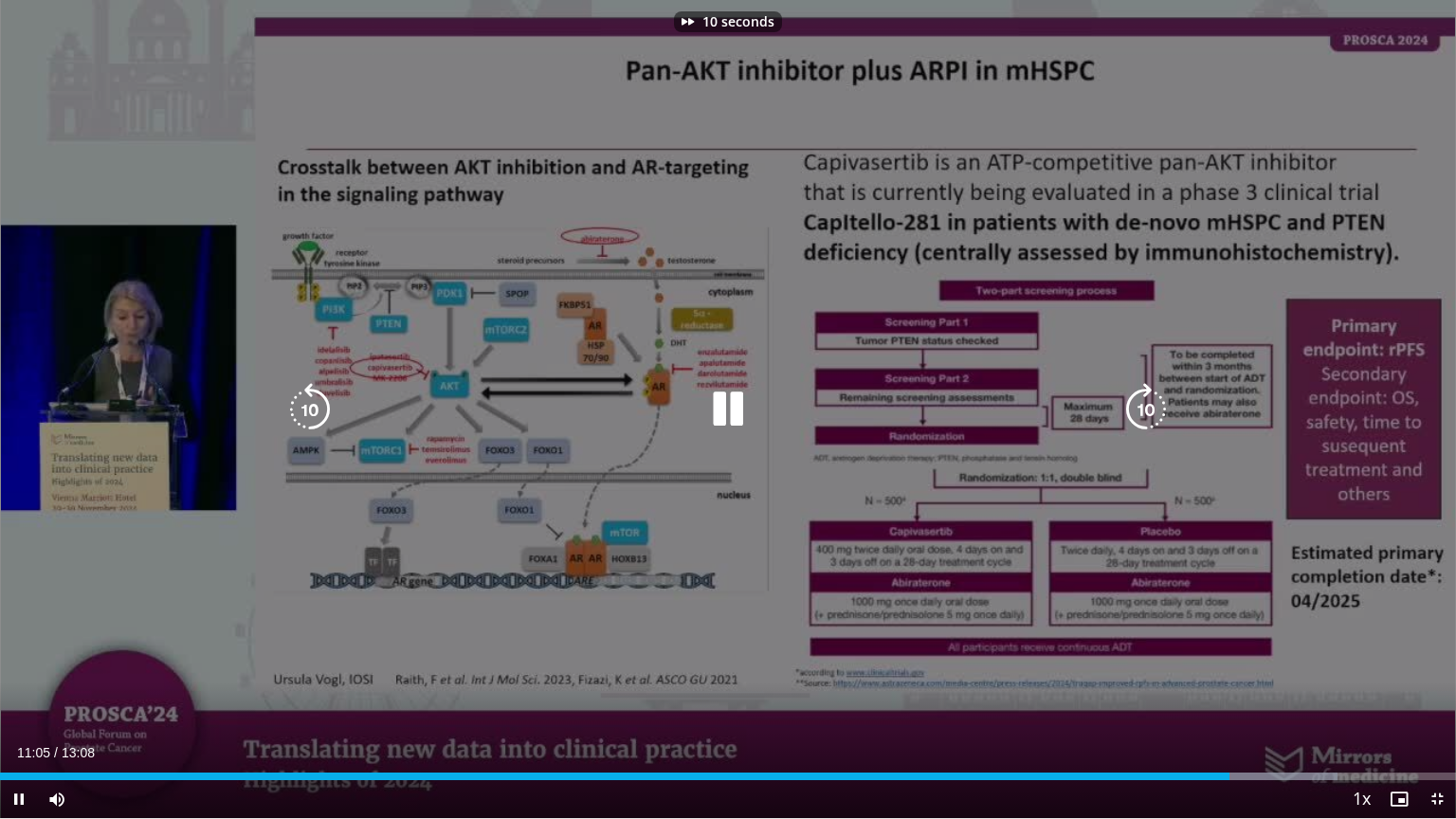 click at bounding box center (1146, 410) 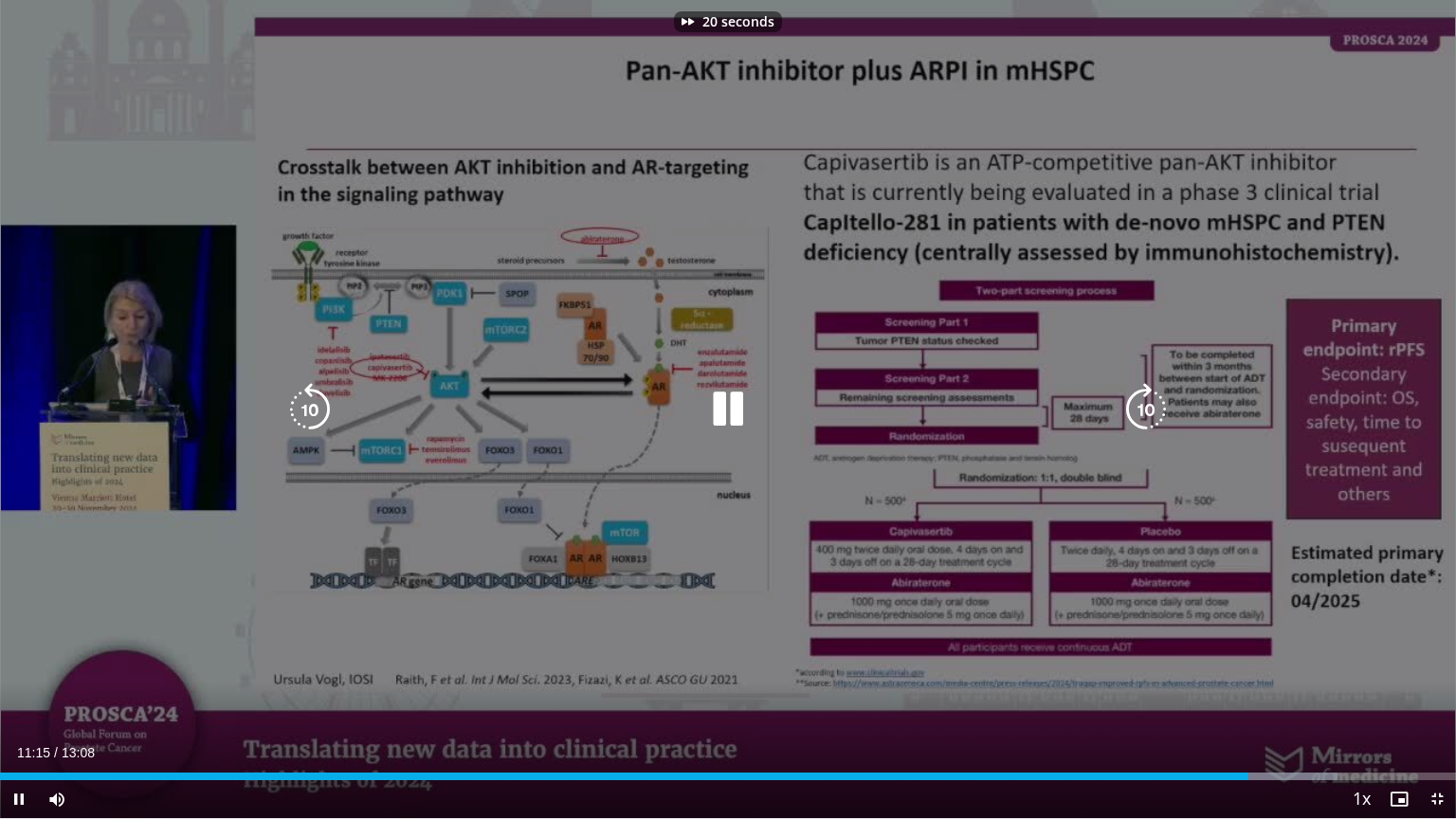 click at bounding box center [1146, 410] 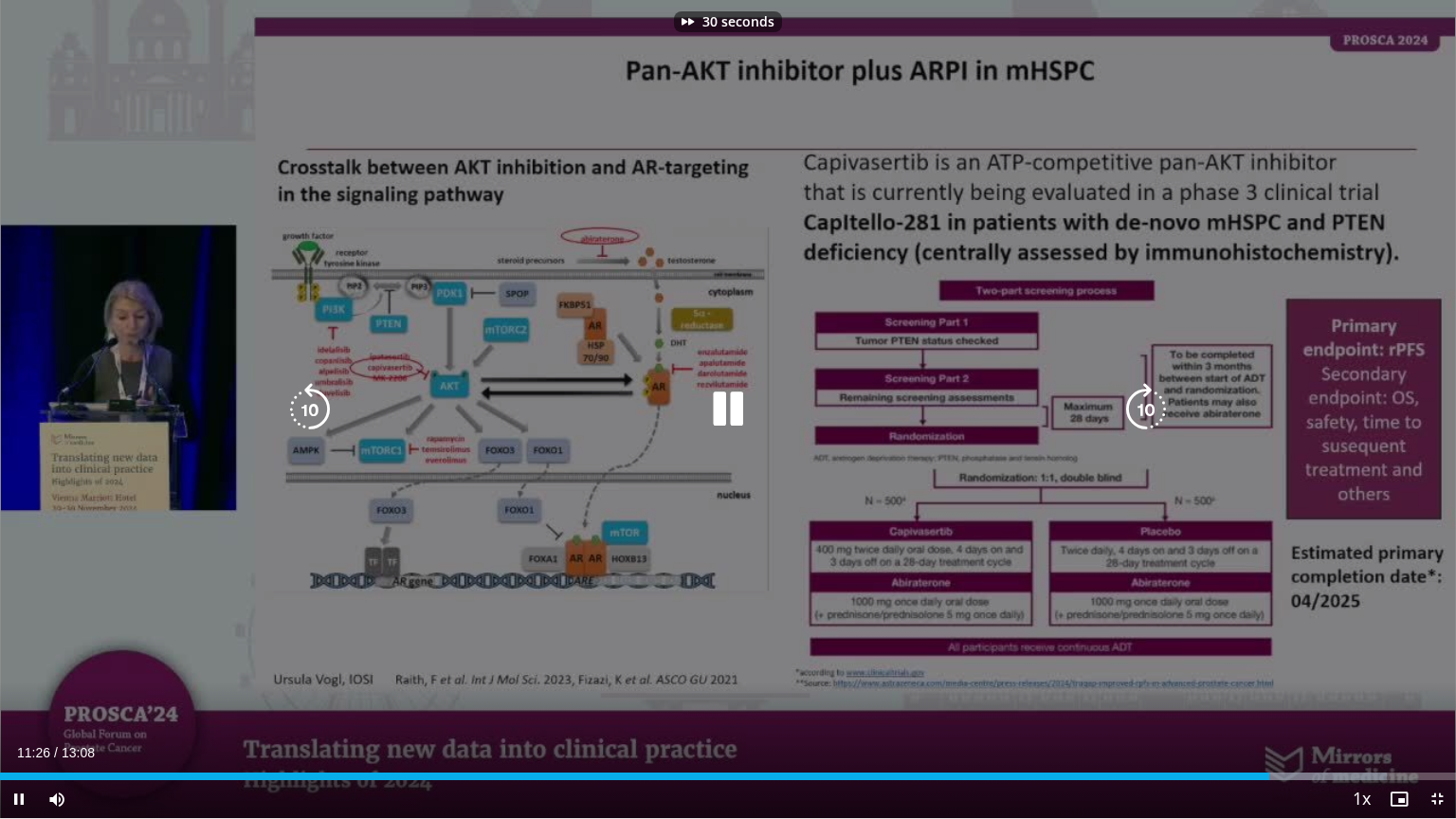 click at bounding box center (1146, 410) 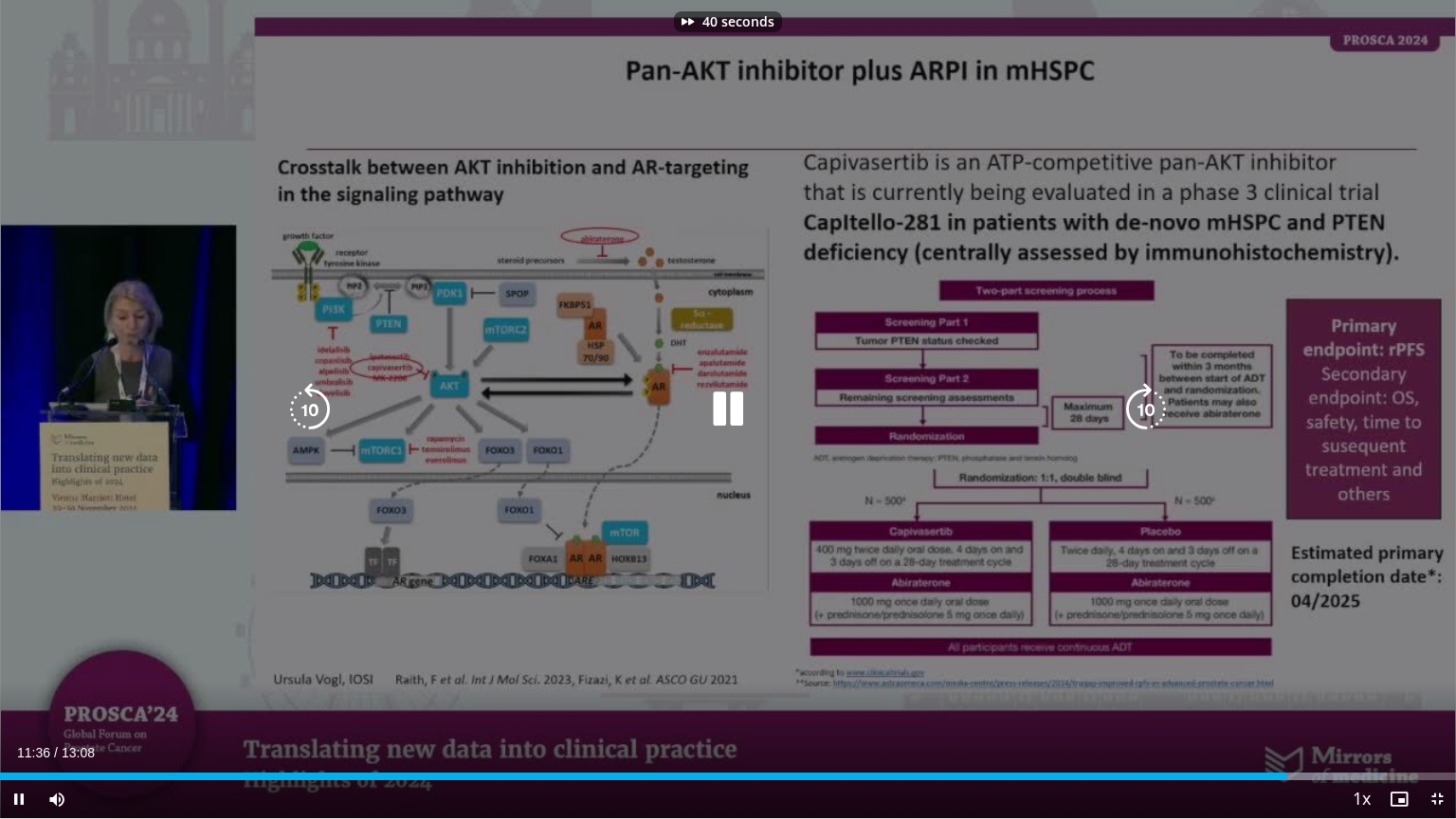 click at bounding box center (1146, 410) 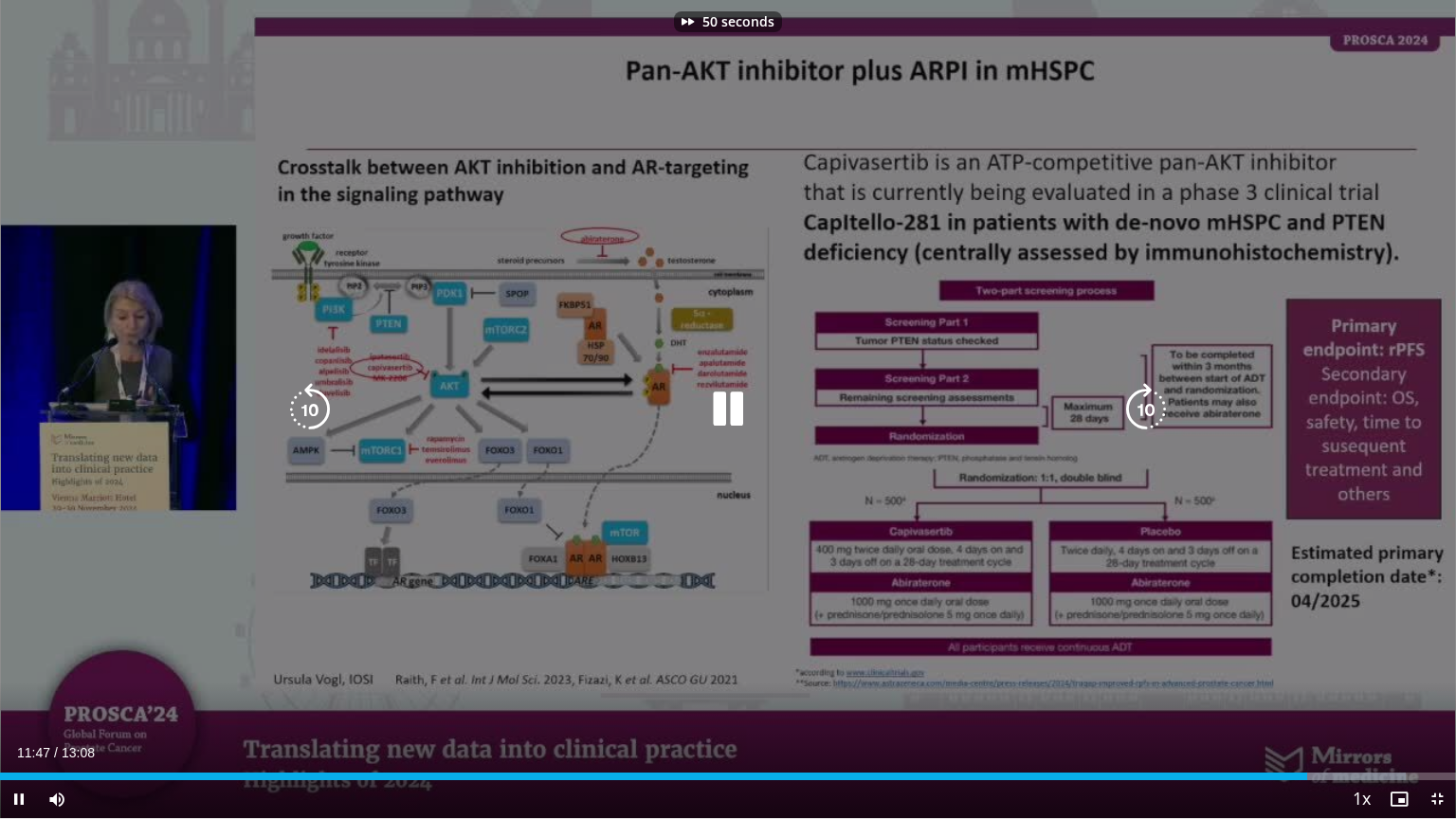 click at bounding box center (1146, 410) 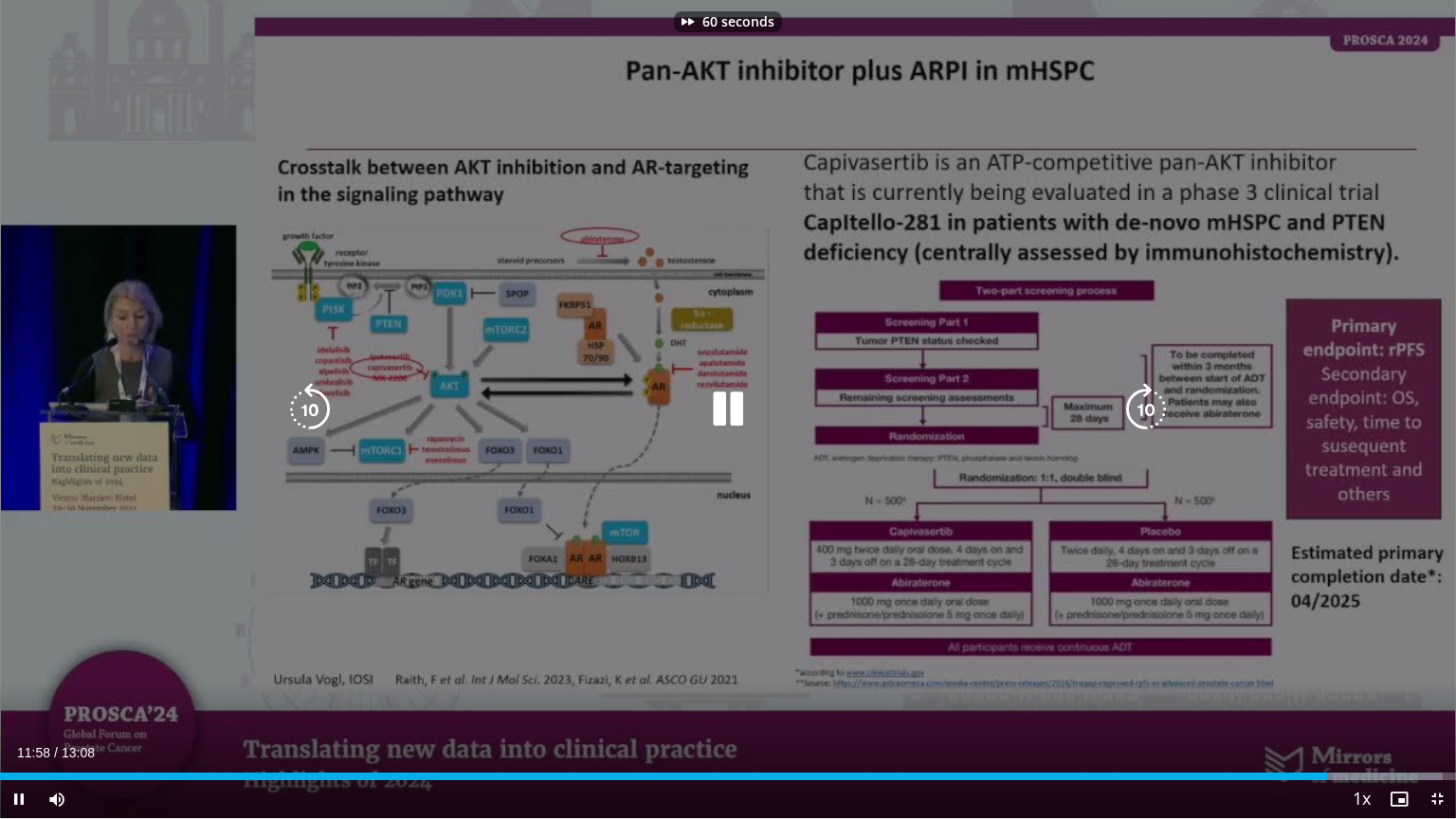click at bounding box center (1146, 410) 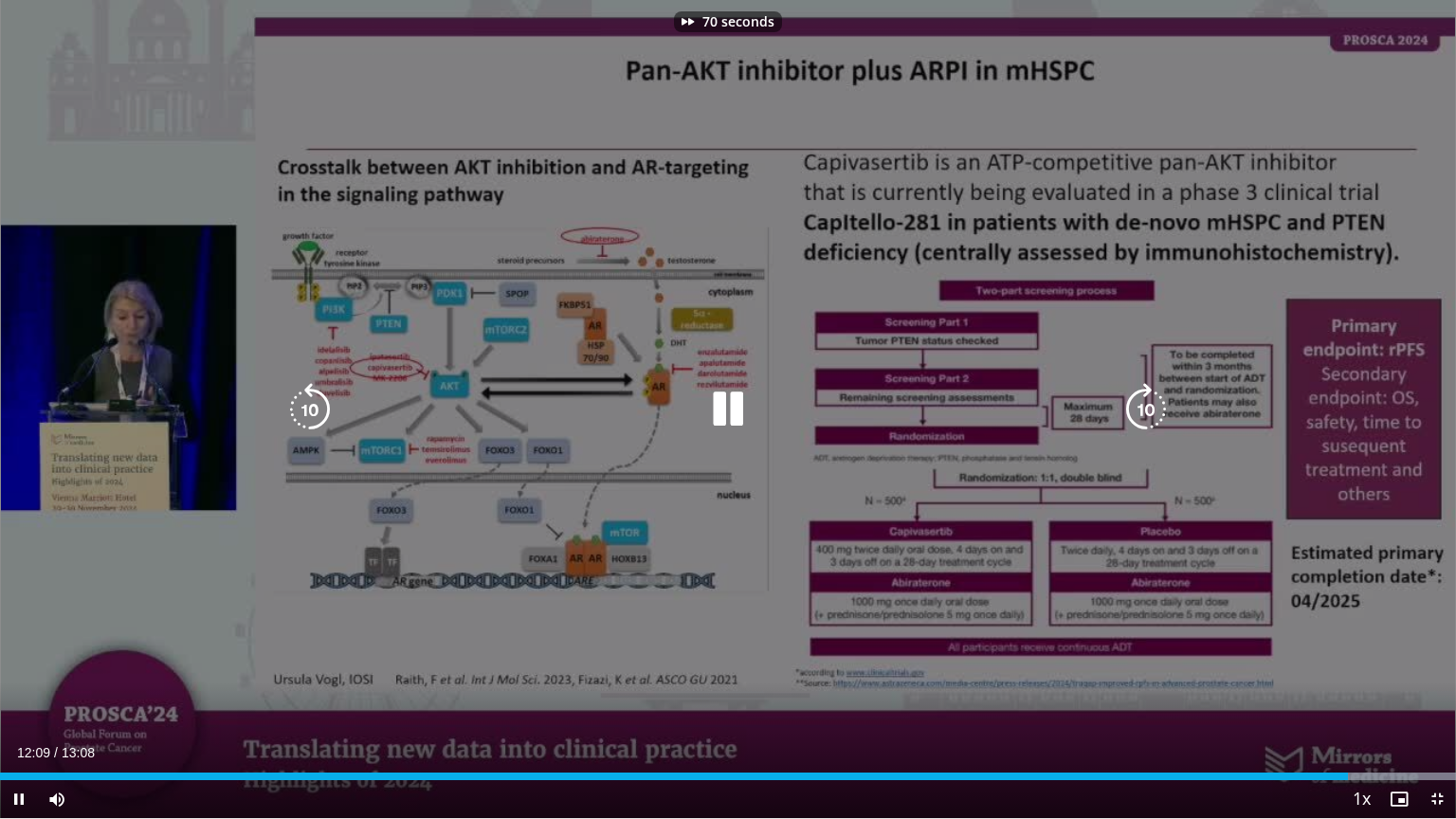 click at bounding box center [1146, 410] 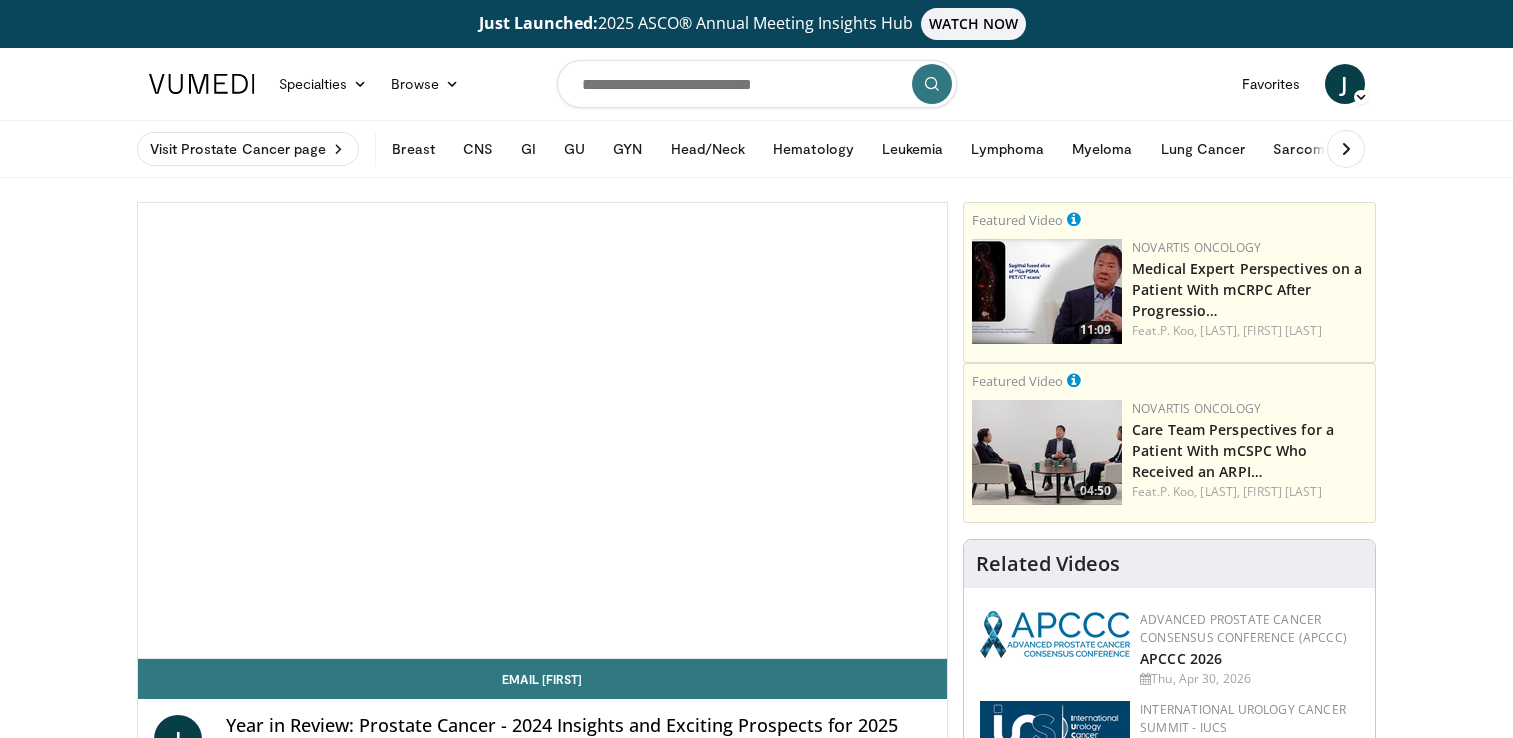 scroll, scrollTop: 0, scrollLeft: 0, axis: both 